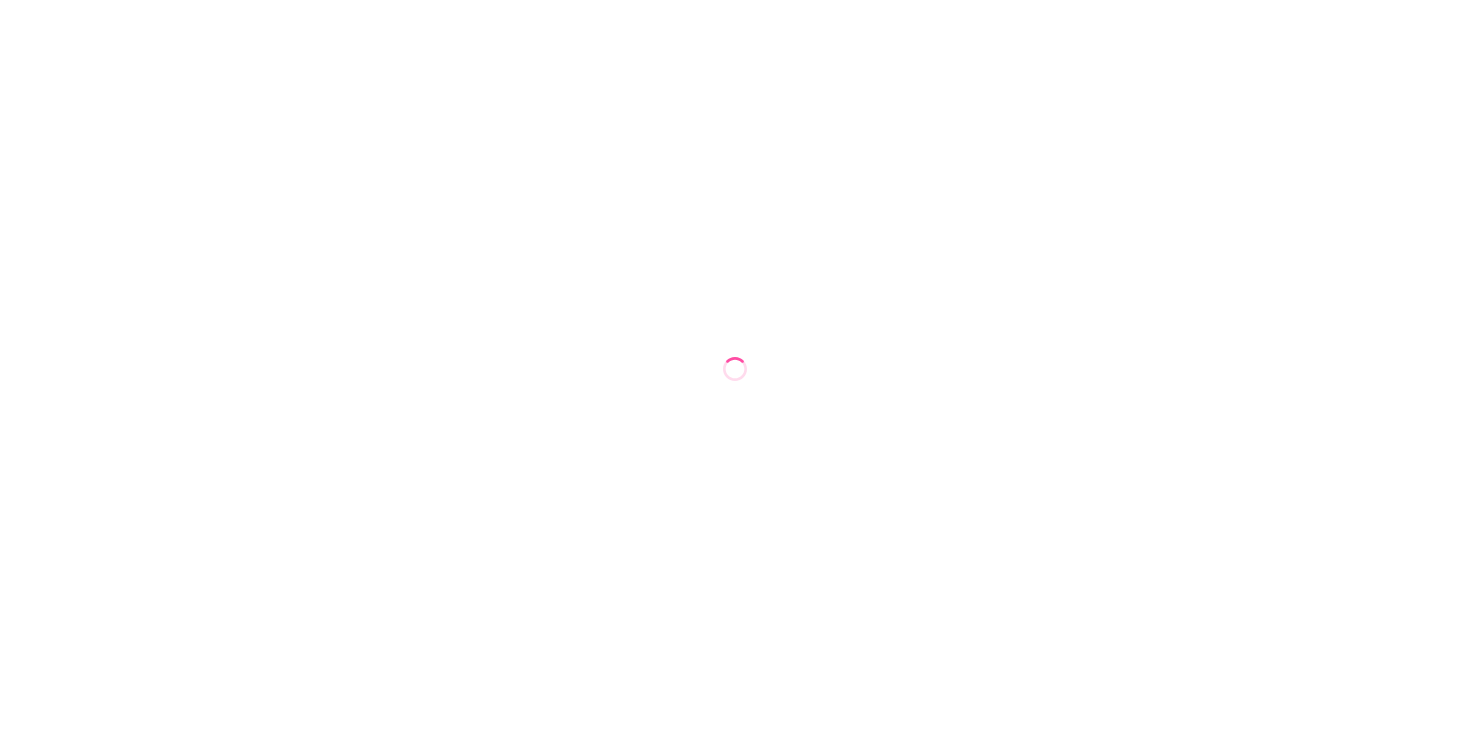 scroll, scrollTop: 0, scrollLeft: 0, axis: both 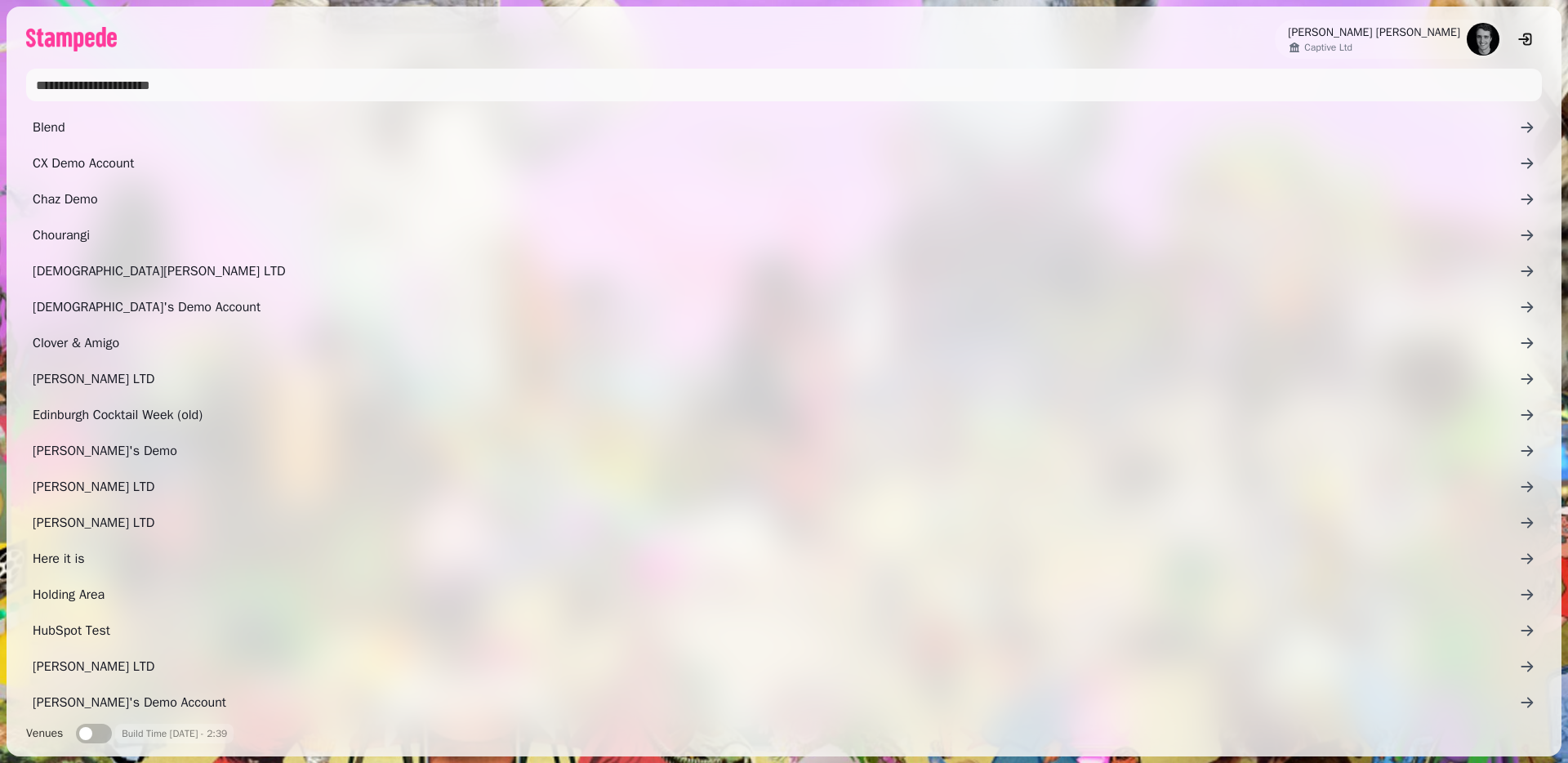 click at bounding box center (784, 85) 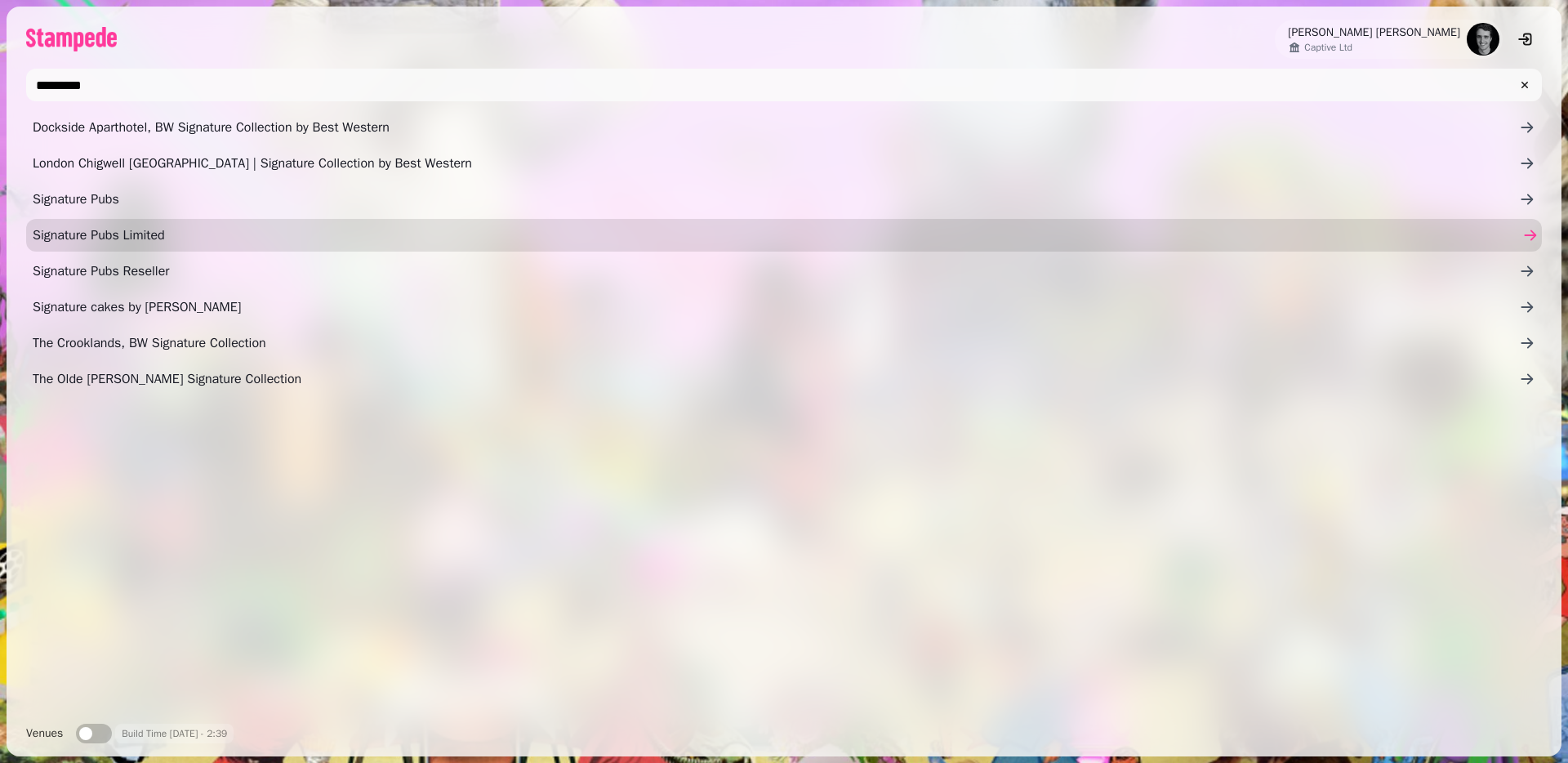 type on "*********" 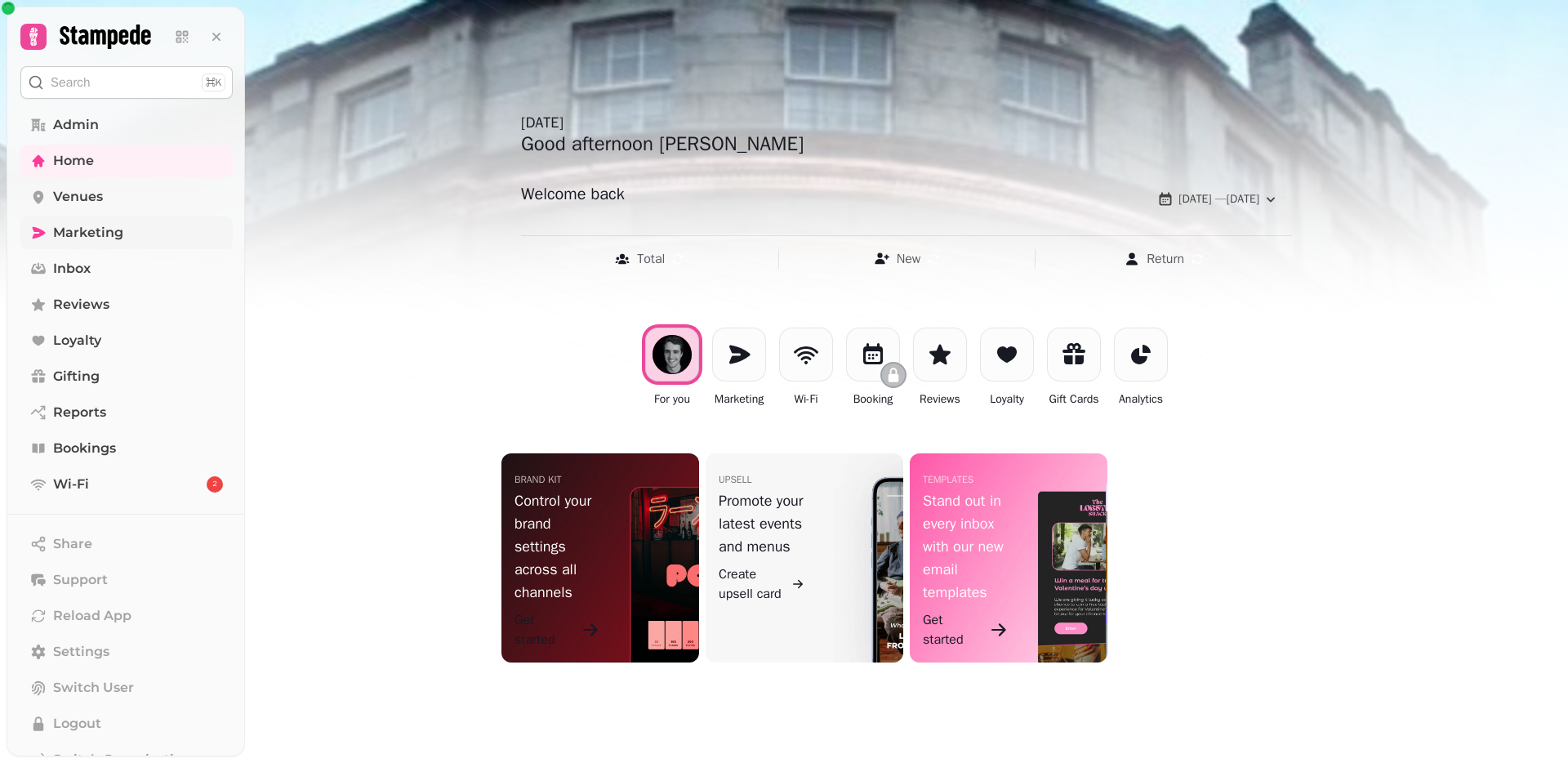 click on "Marketing" at bounding box center (88, 233) 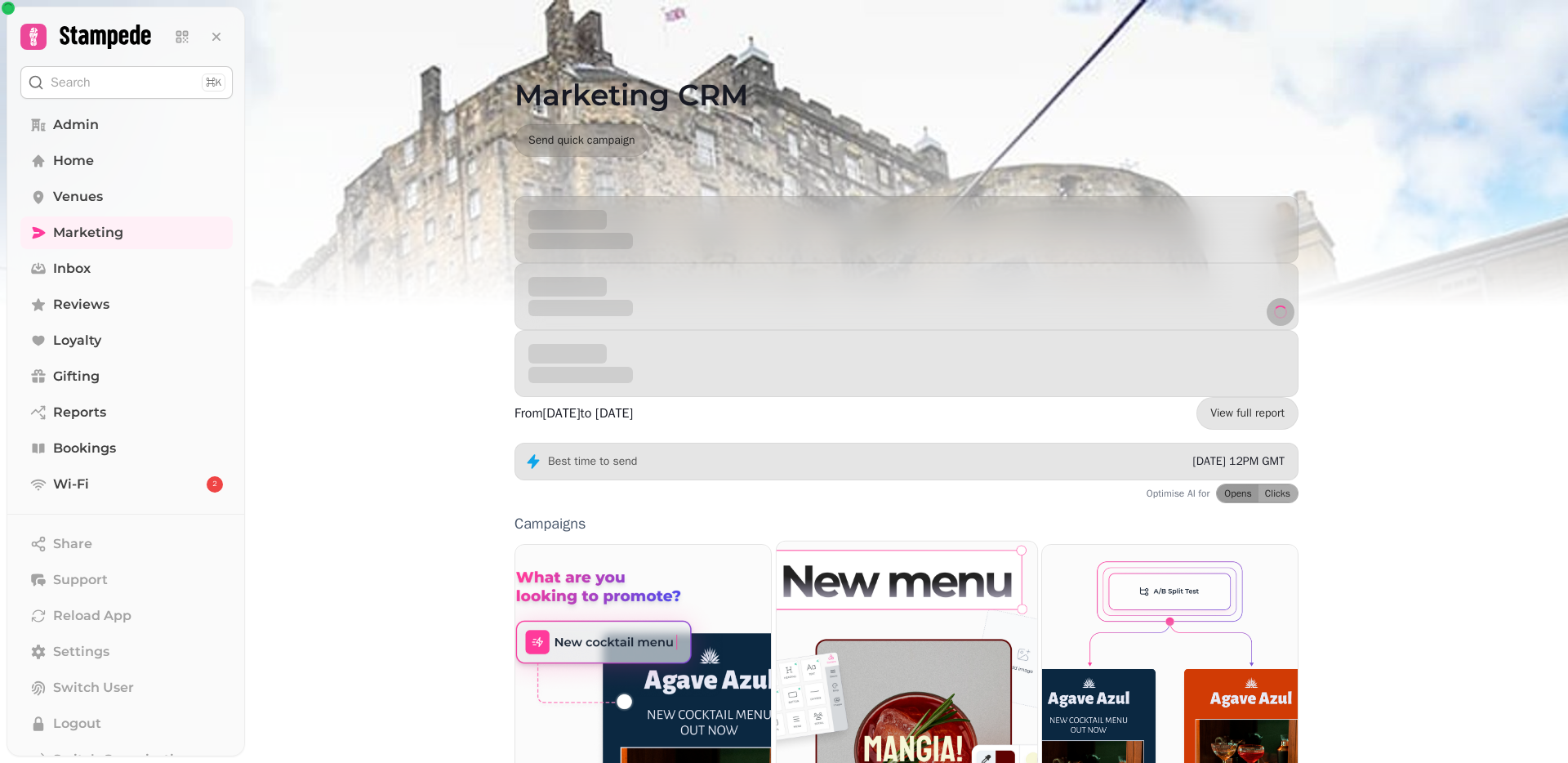 scroll, scrollTop: 257, scrollLeft: 0, axis: vertical 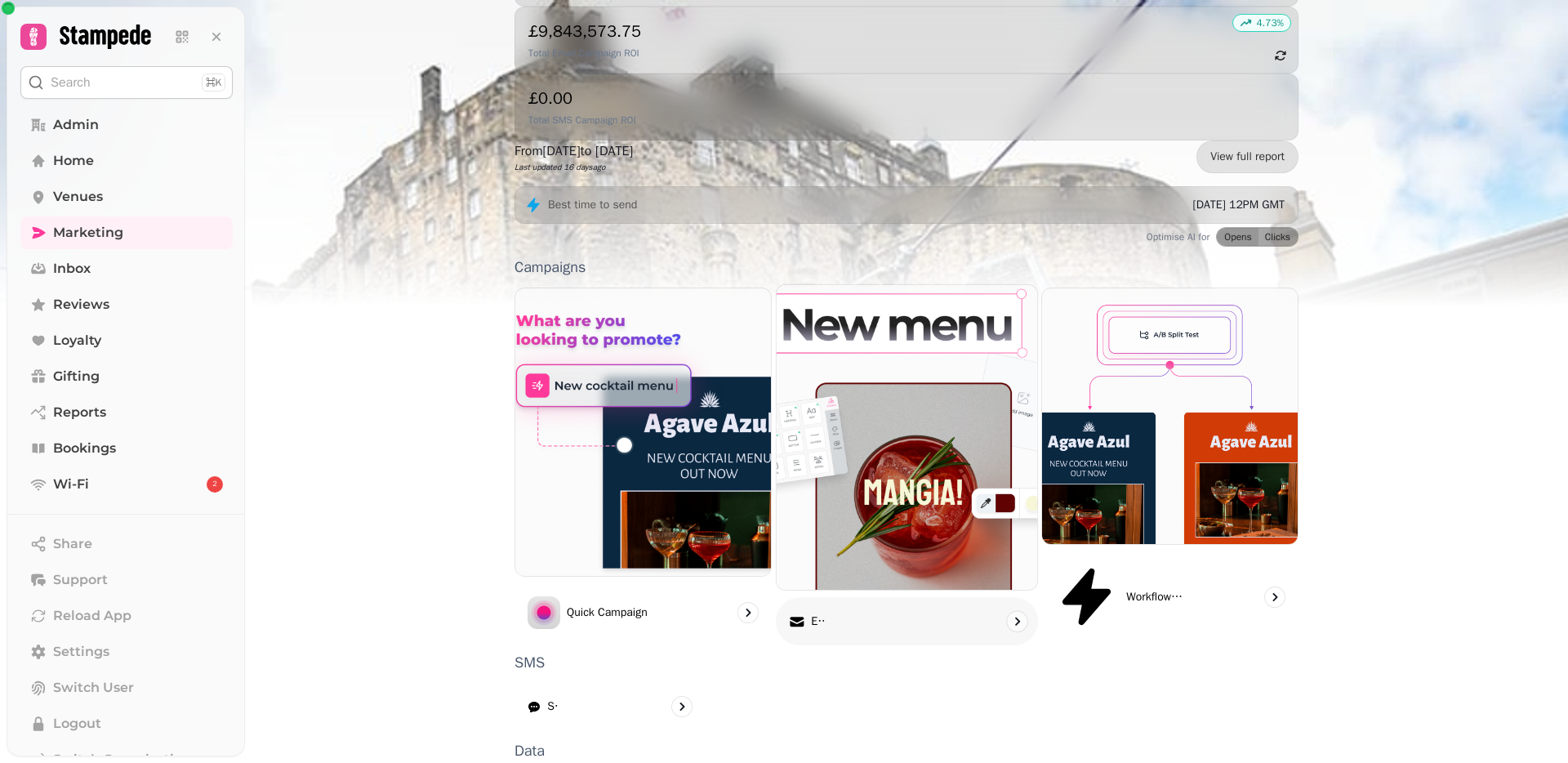 click at bounding box center [906, 437] 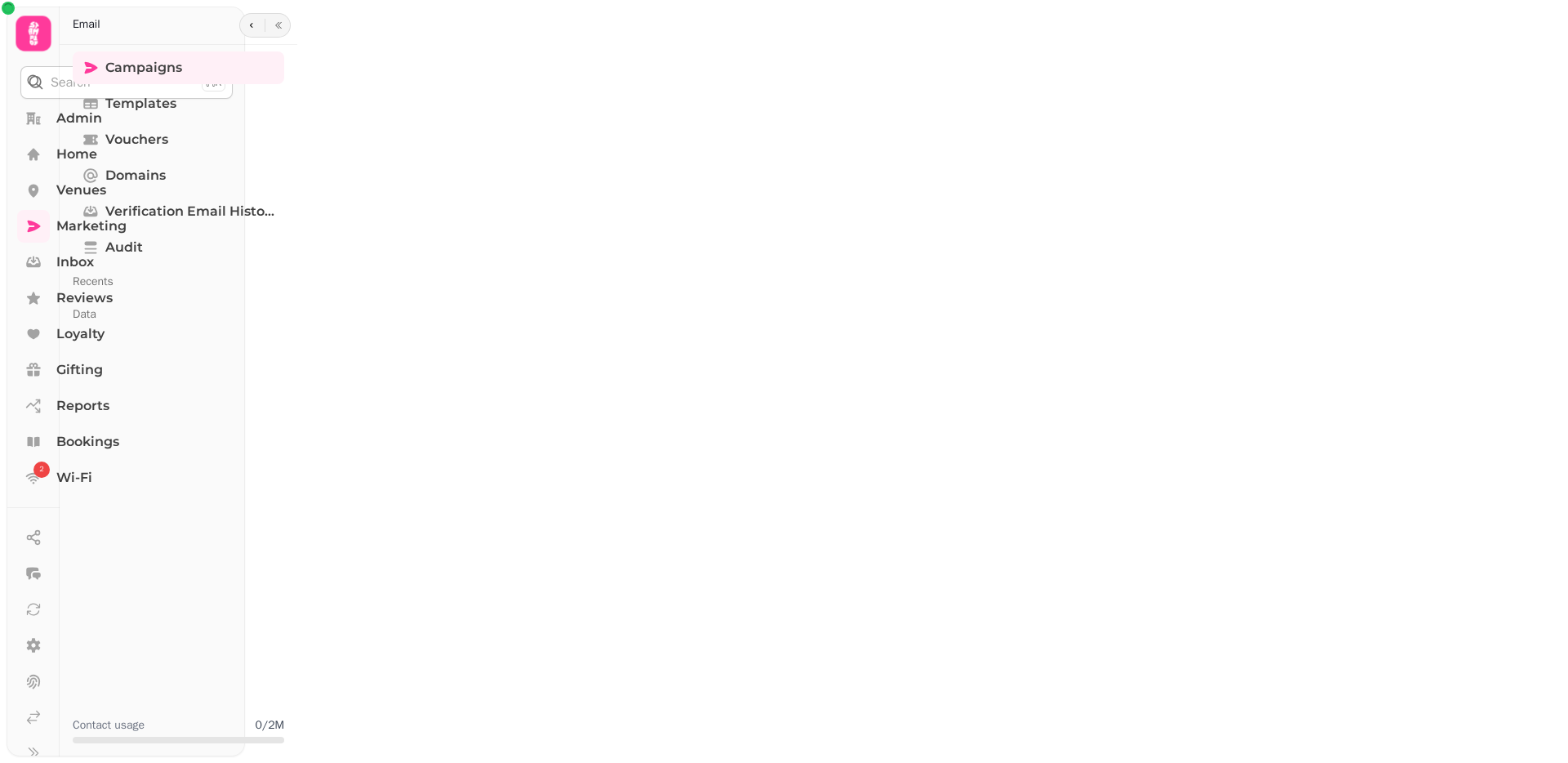 scroll, scrollTop: 0, scrollLeft: 0, axis: both 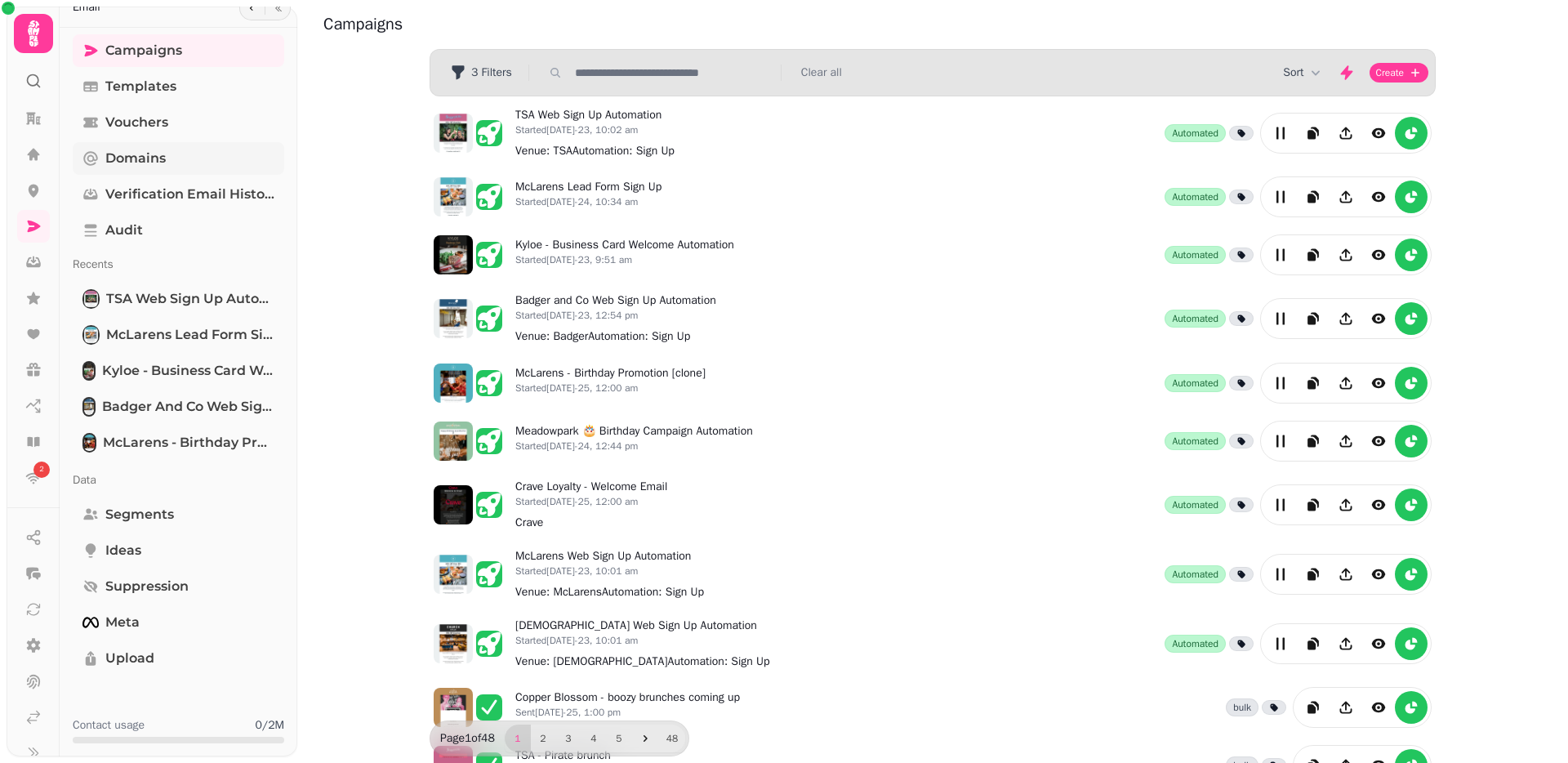 click on "Domains" at bounding box center [136, 158] 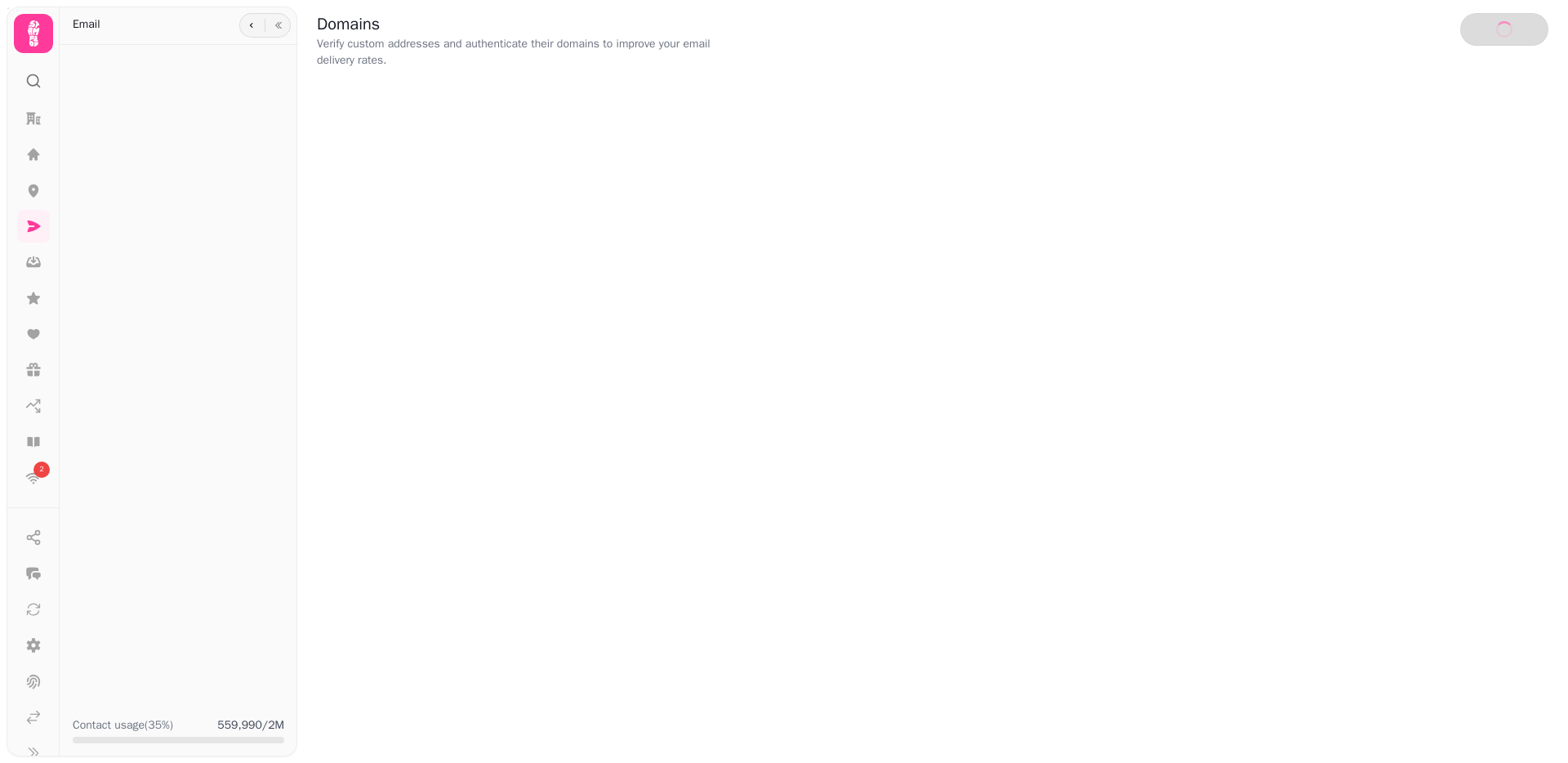 scroll, scrollTop: 0, scrollLeft: 0, axis: both 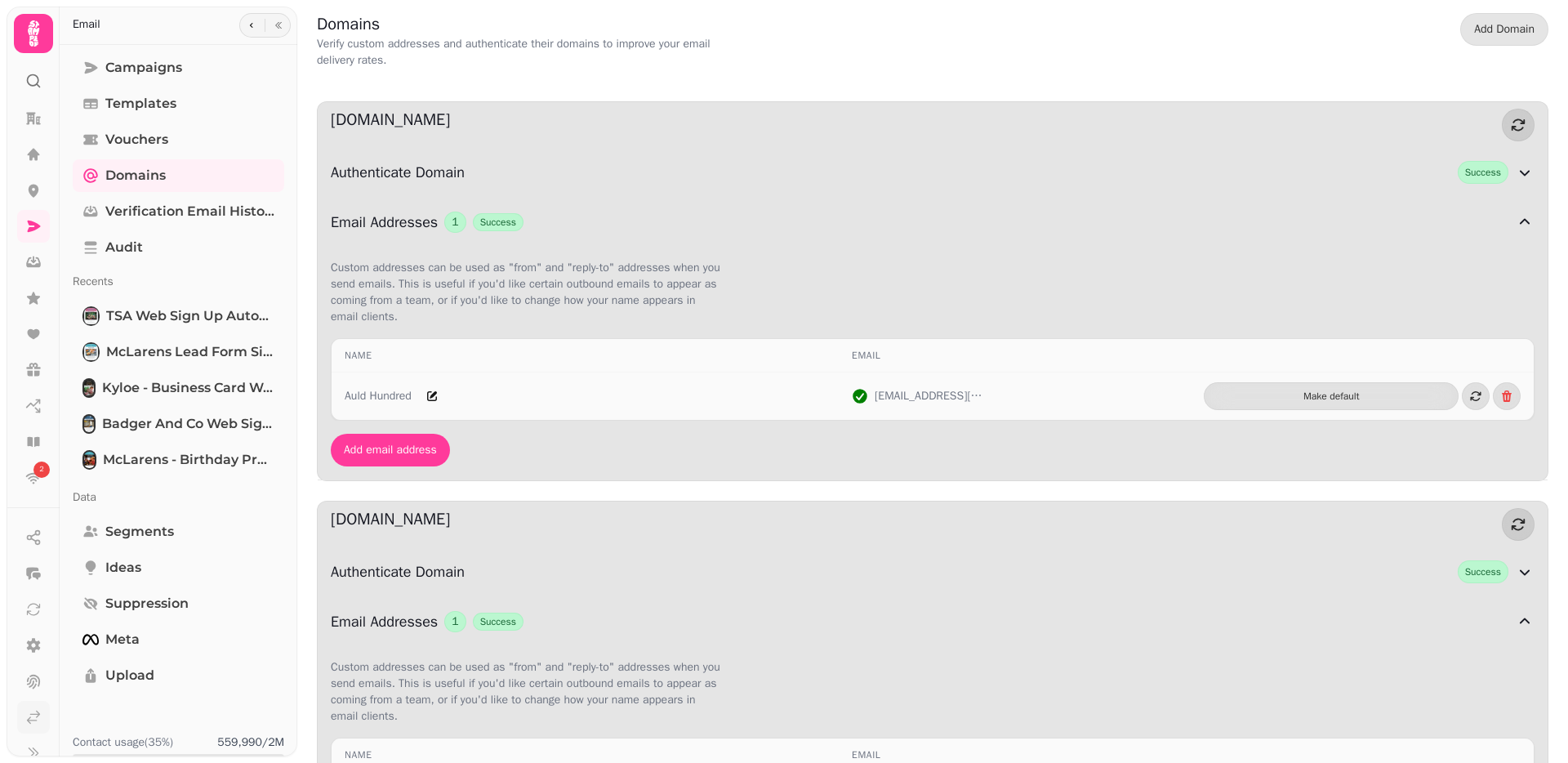click 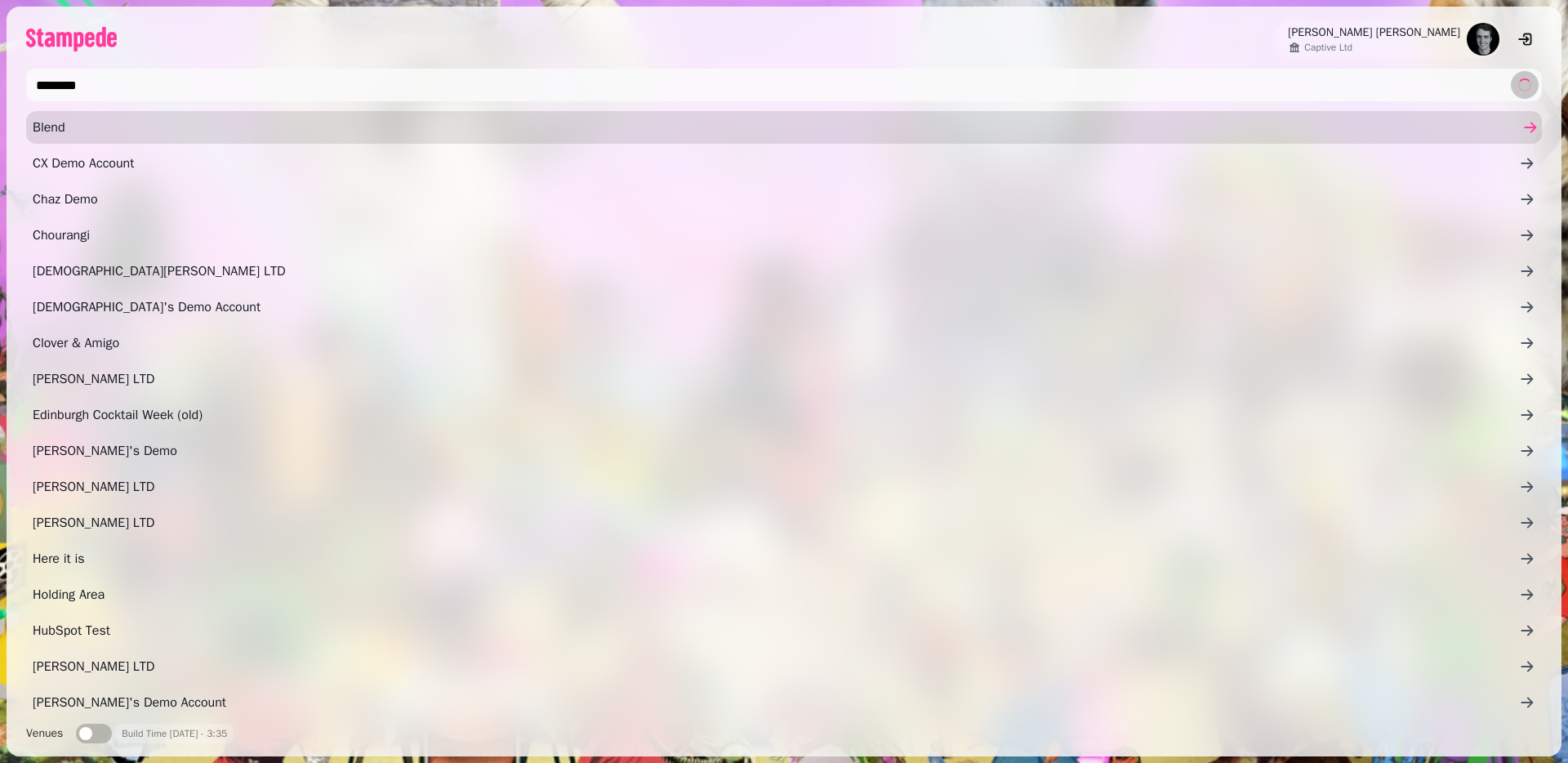 type on "********" 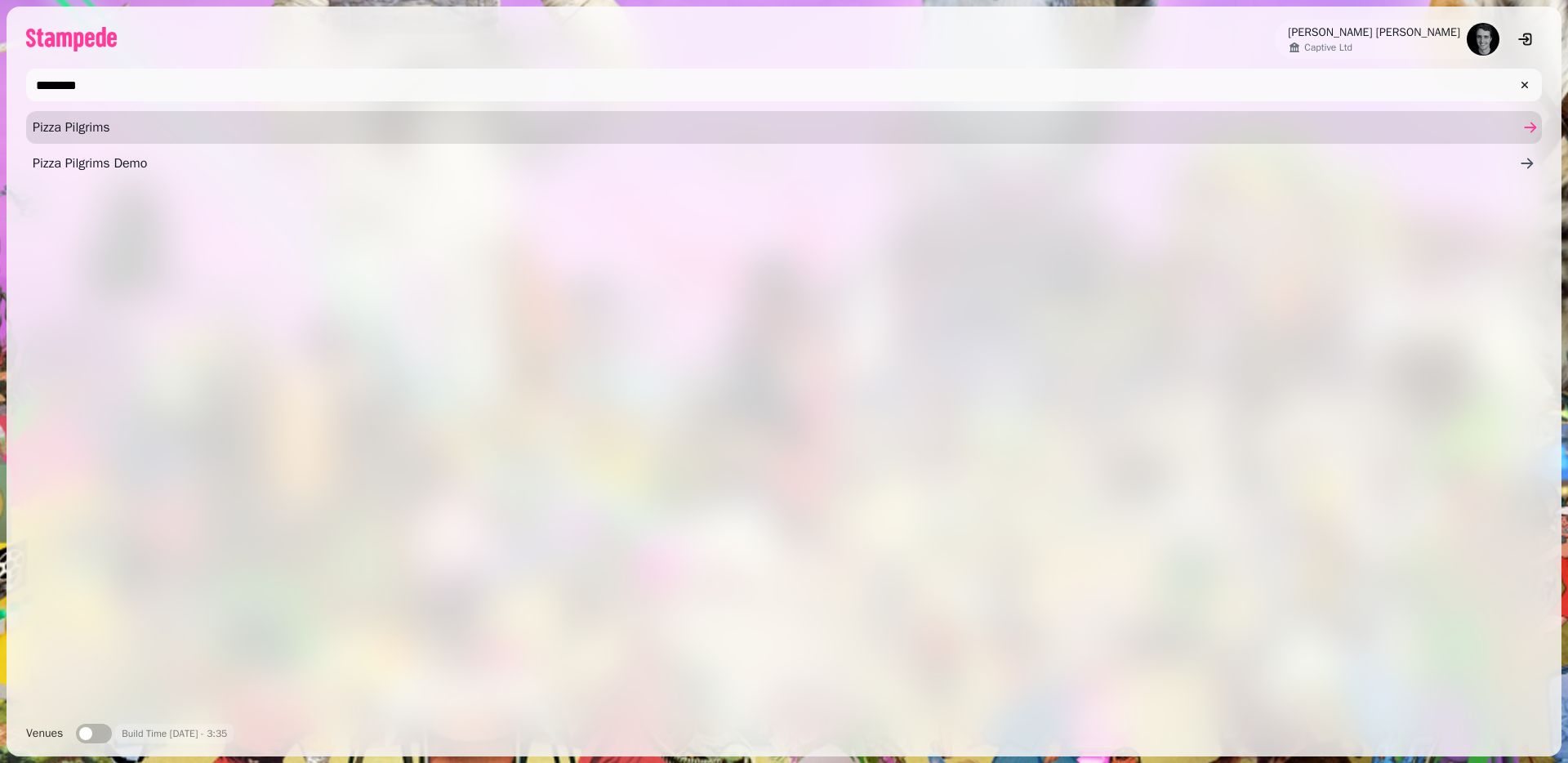 click on "Pizza Pilgrims" at bounding box center (776, 127) 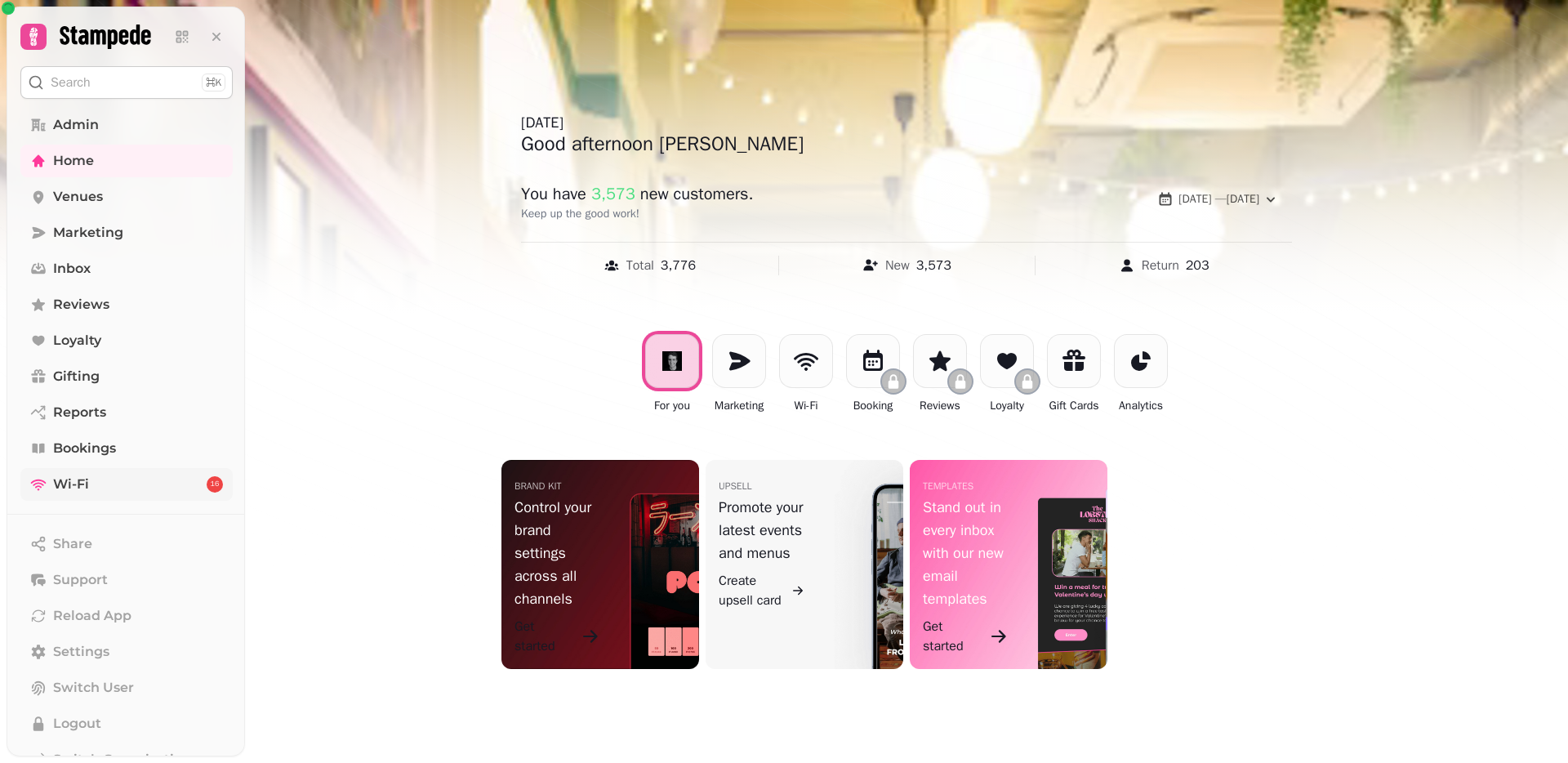 scroll, scrollTop: 63, scrollLeft: 0, axis: vertical 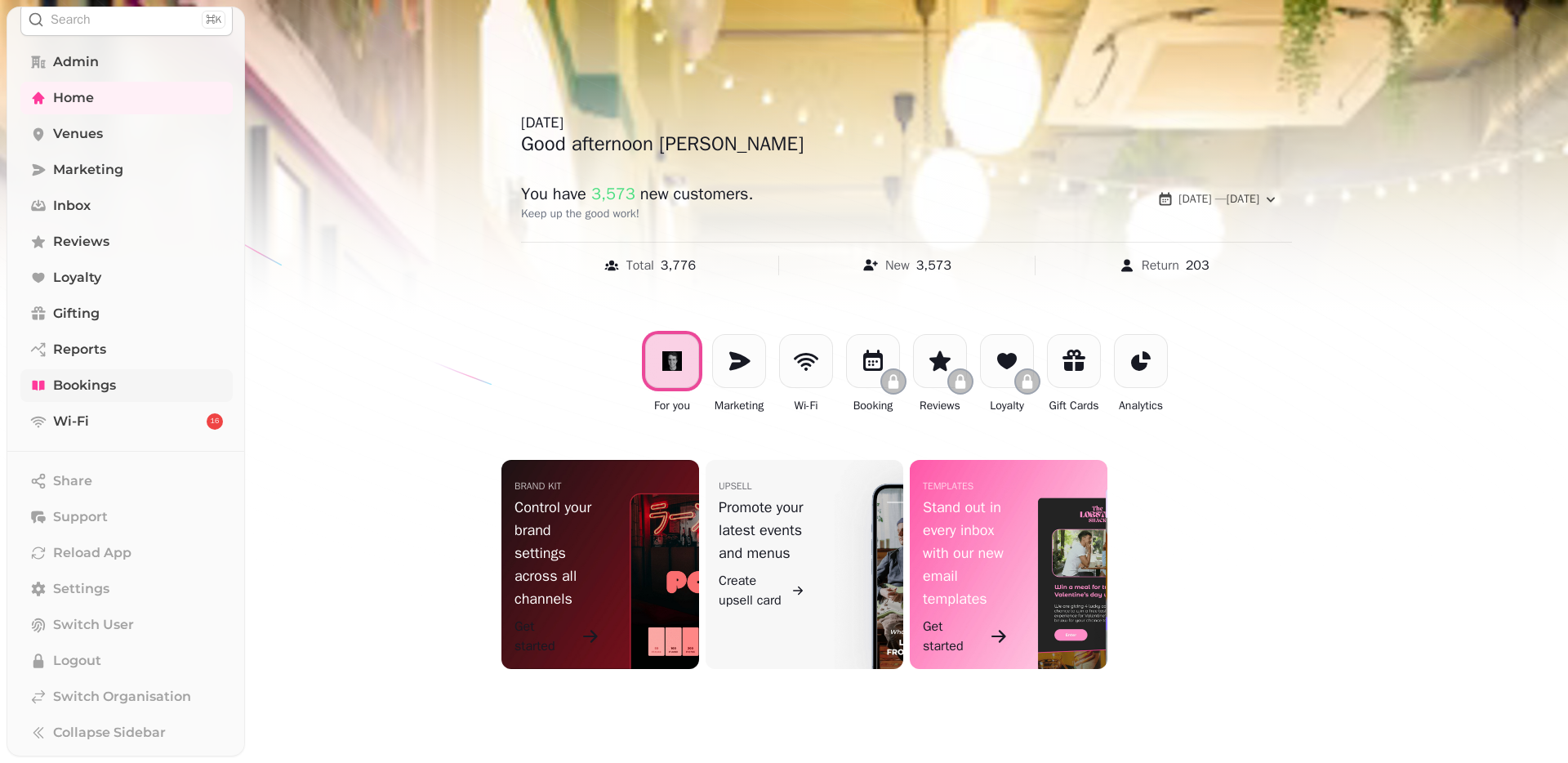 click on "Bookings" at bounding box center [127, 386] 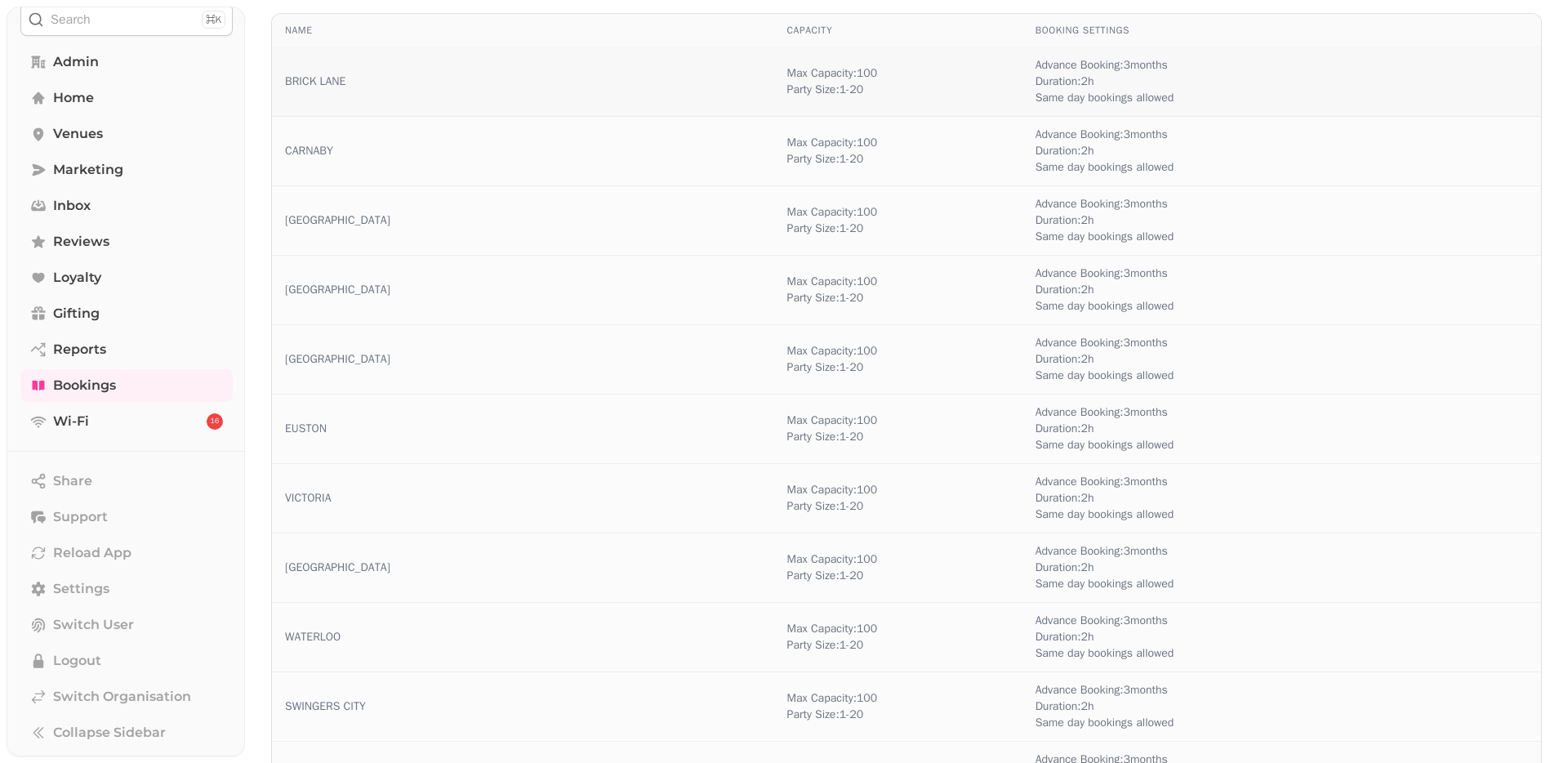 scroll, scrollTop: 0, scrollLeft: 0, axis: both 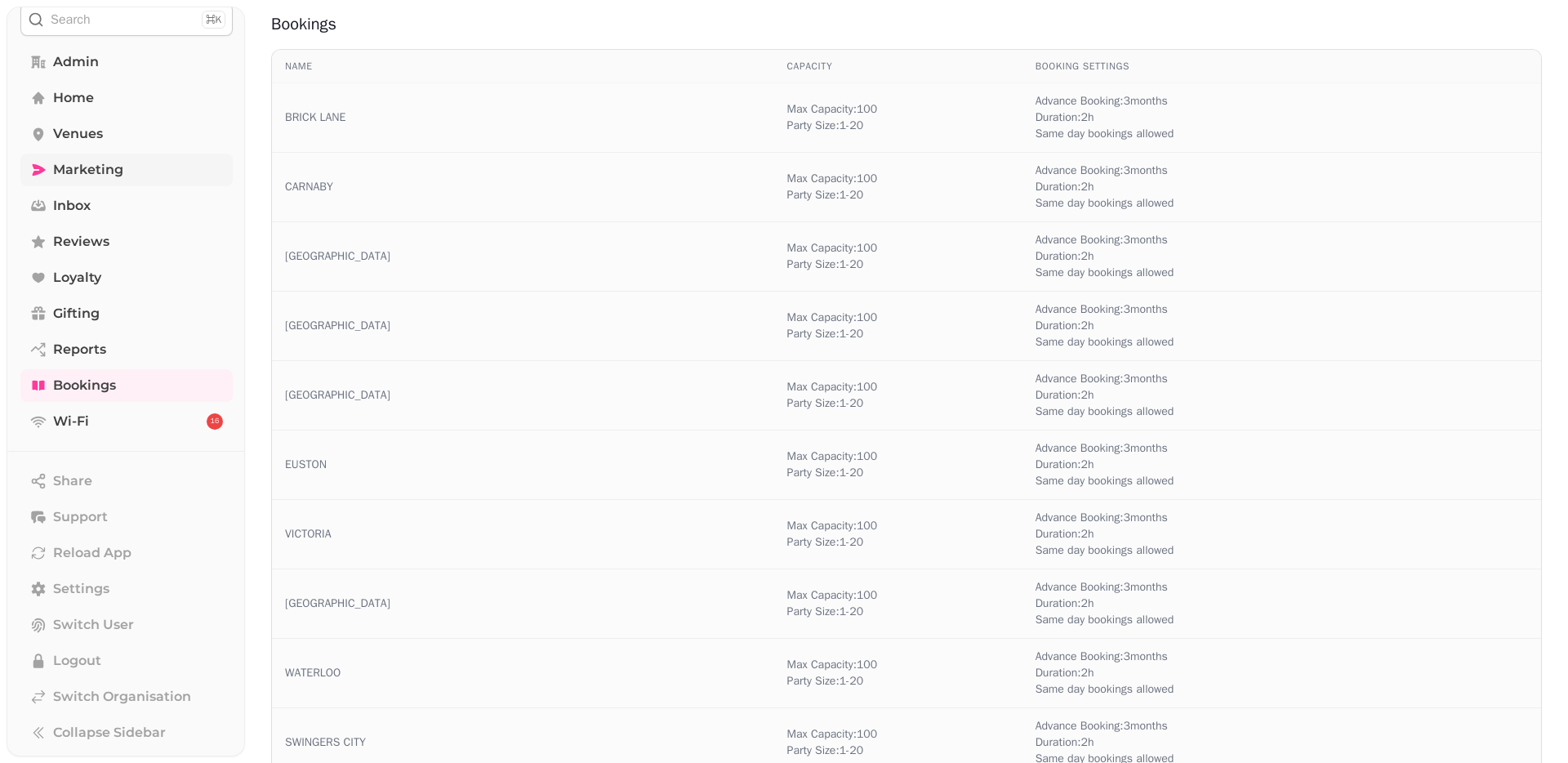 click on "Marketing" at bounding box center (88, 170) 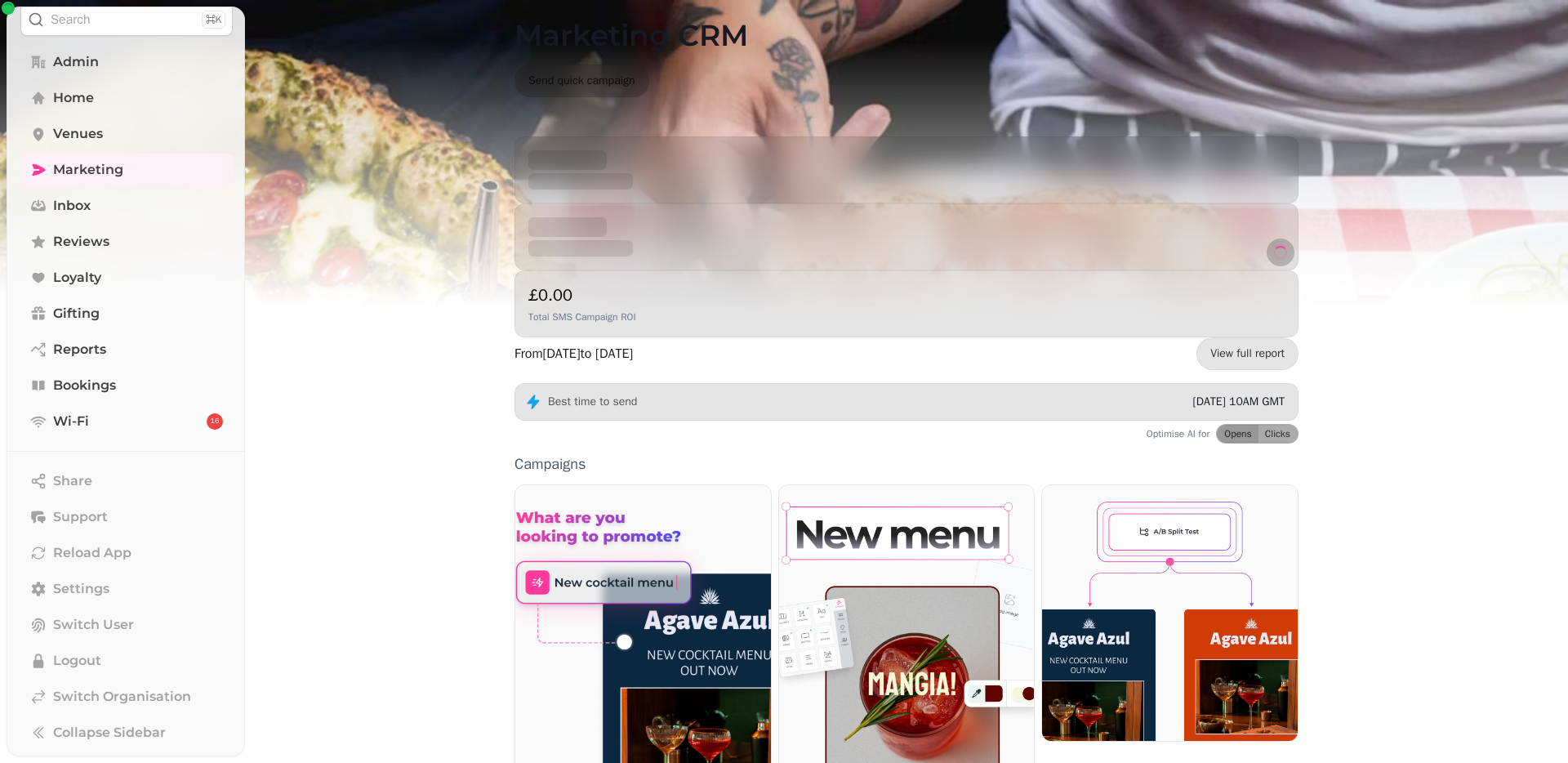 scroll, scrollTop: 245, scrollLeft: 0, axis: vertical 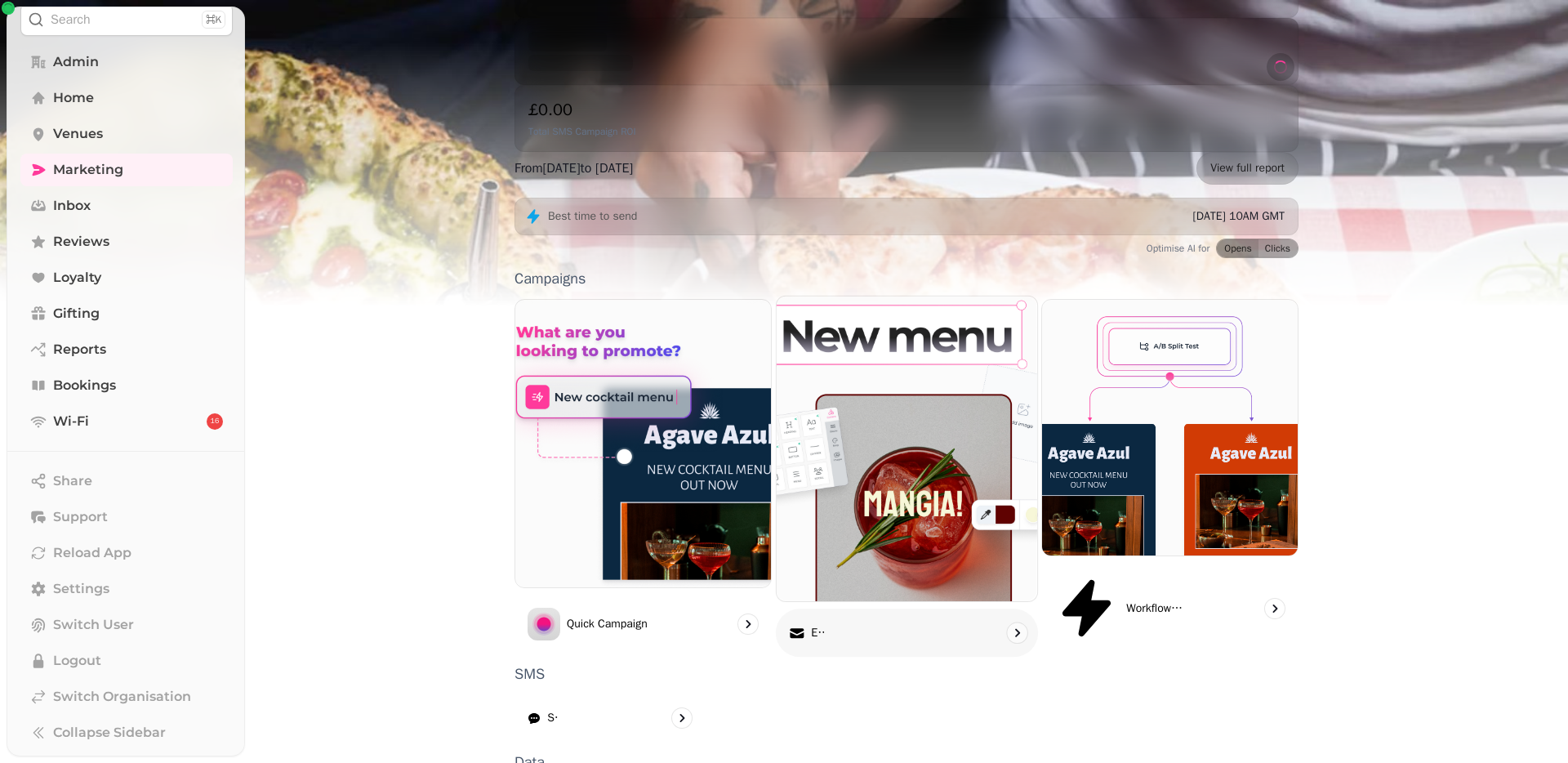 click at bounding box center (906, 448) 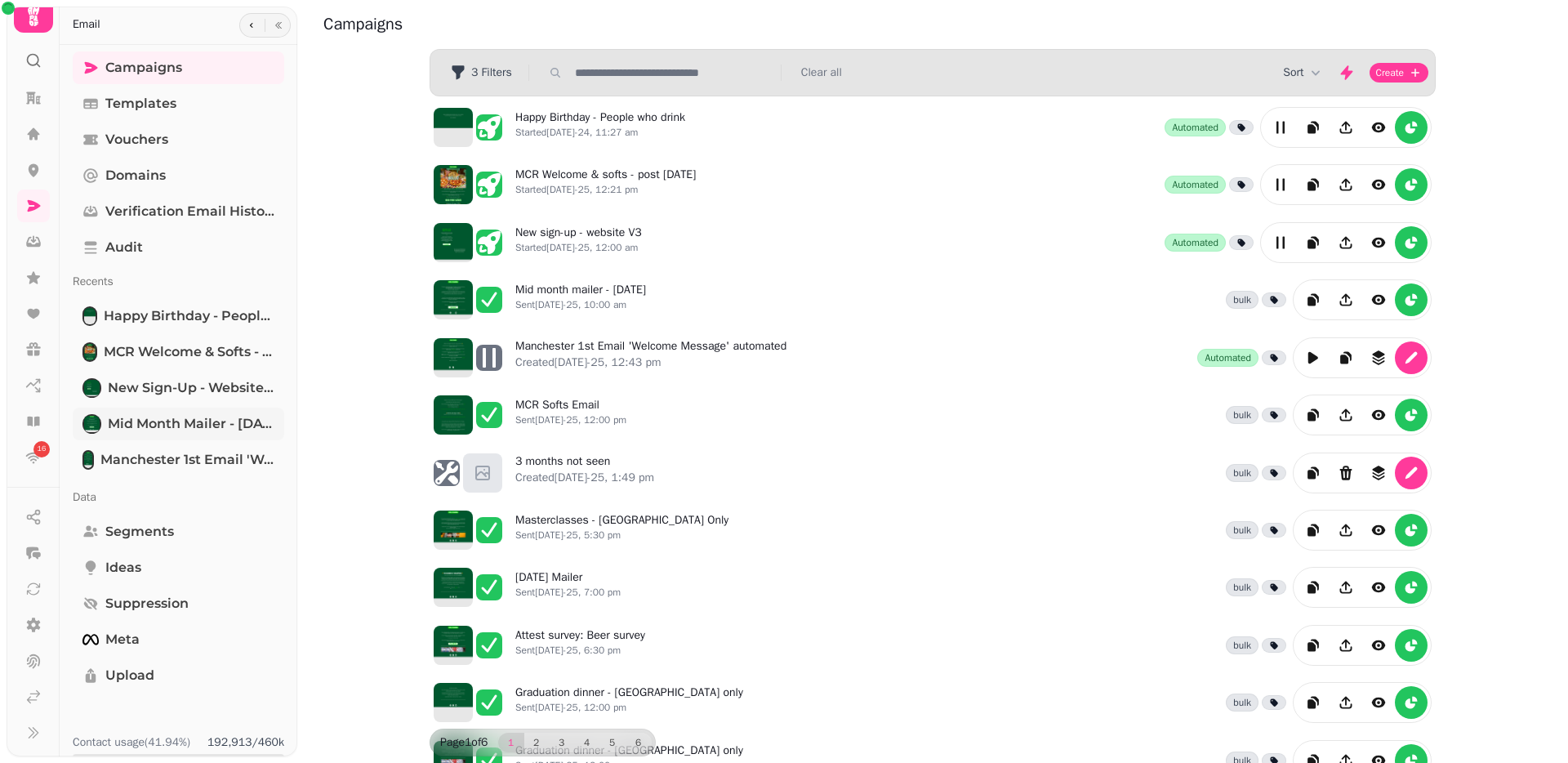 scroll, scrollTop: 33, scrollLeft: 0, axis: vertical 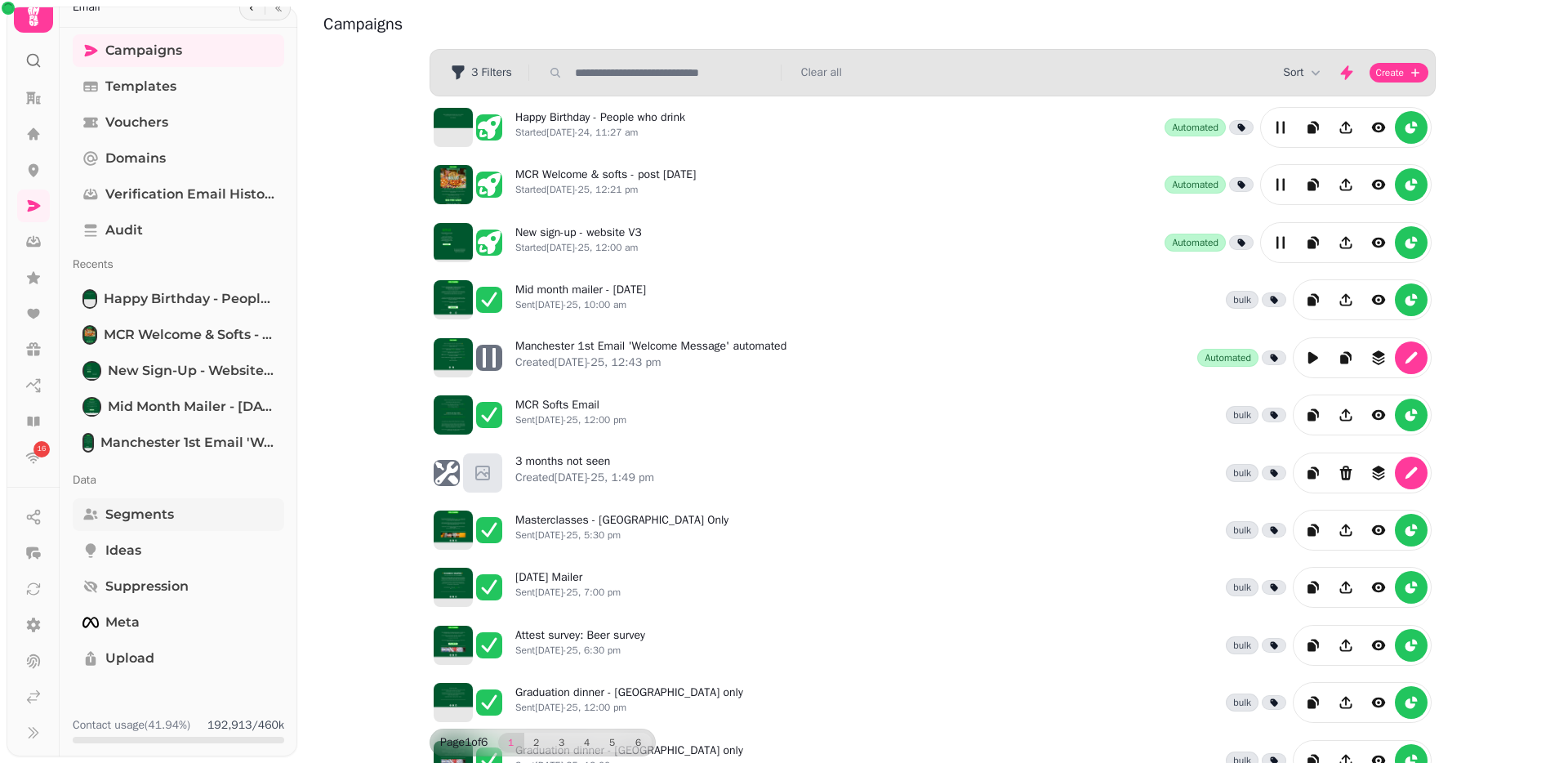 click on "Segments" at bounding box center (178, 515) 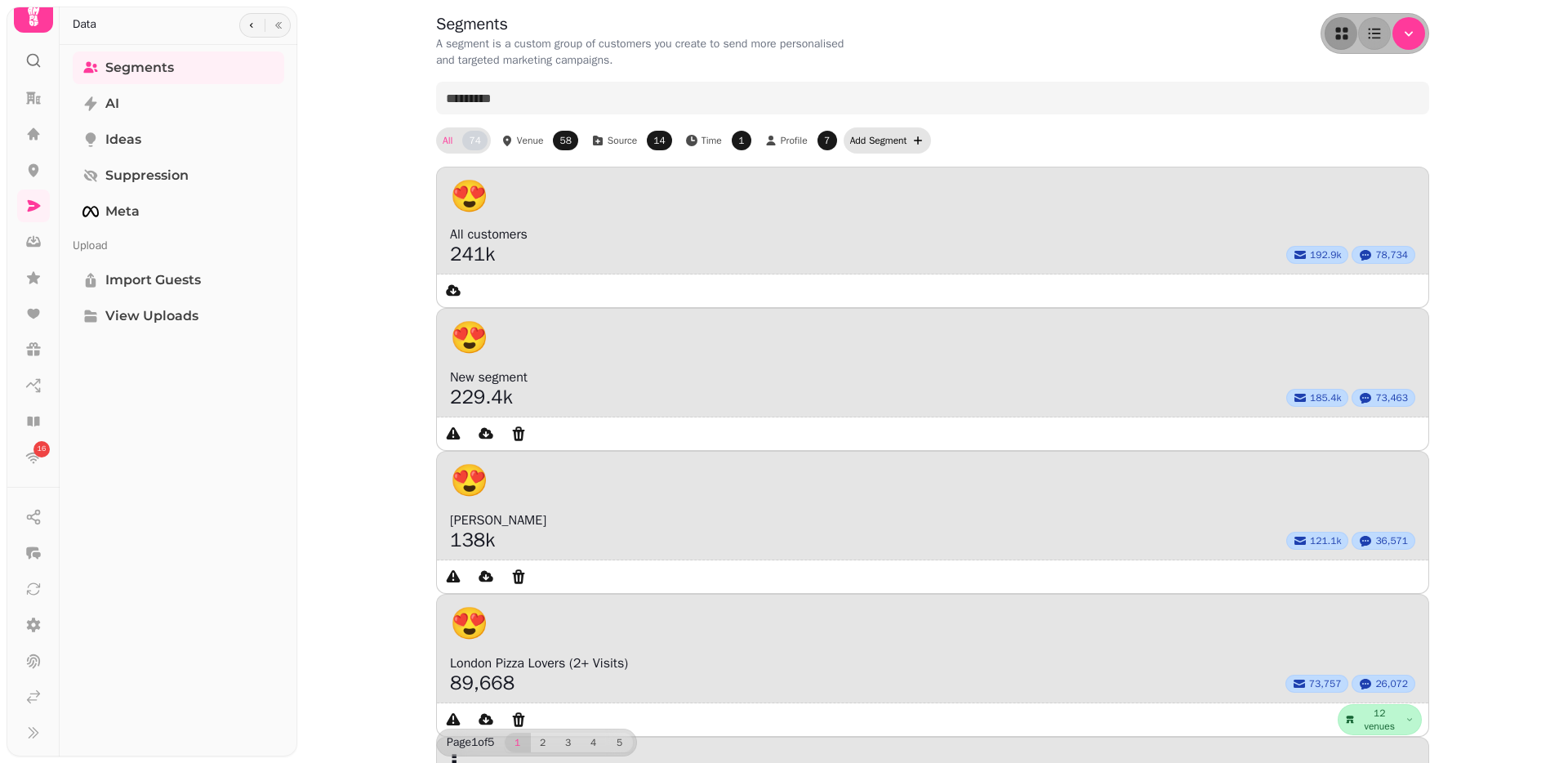 click on "Add Segment" at bounding box center (888, 141) 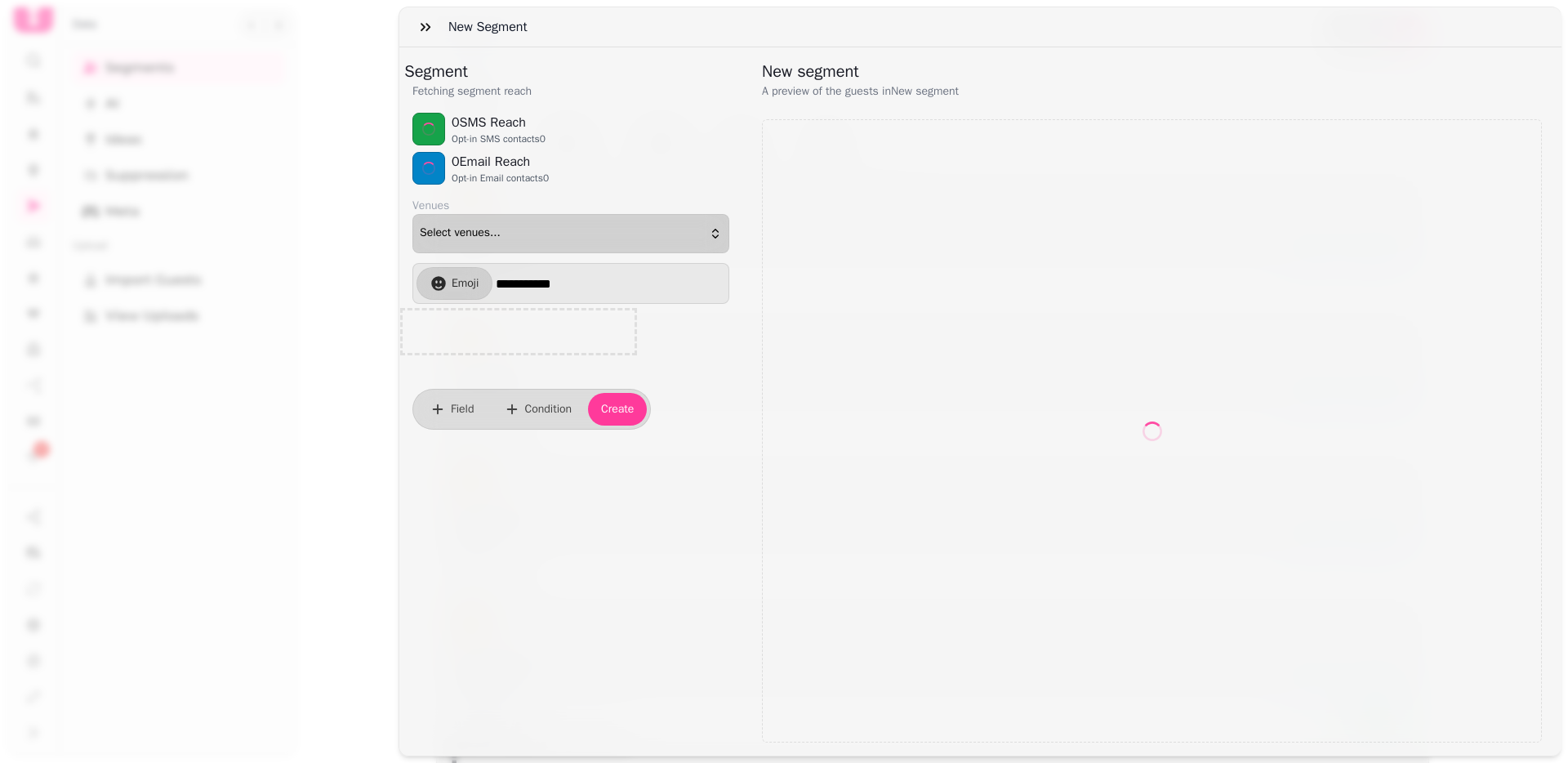 select on "**" 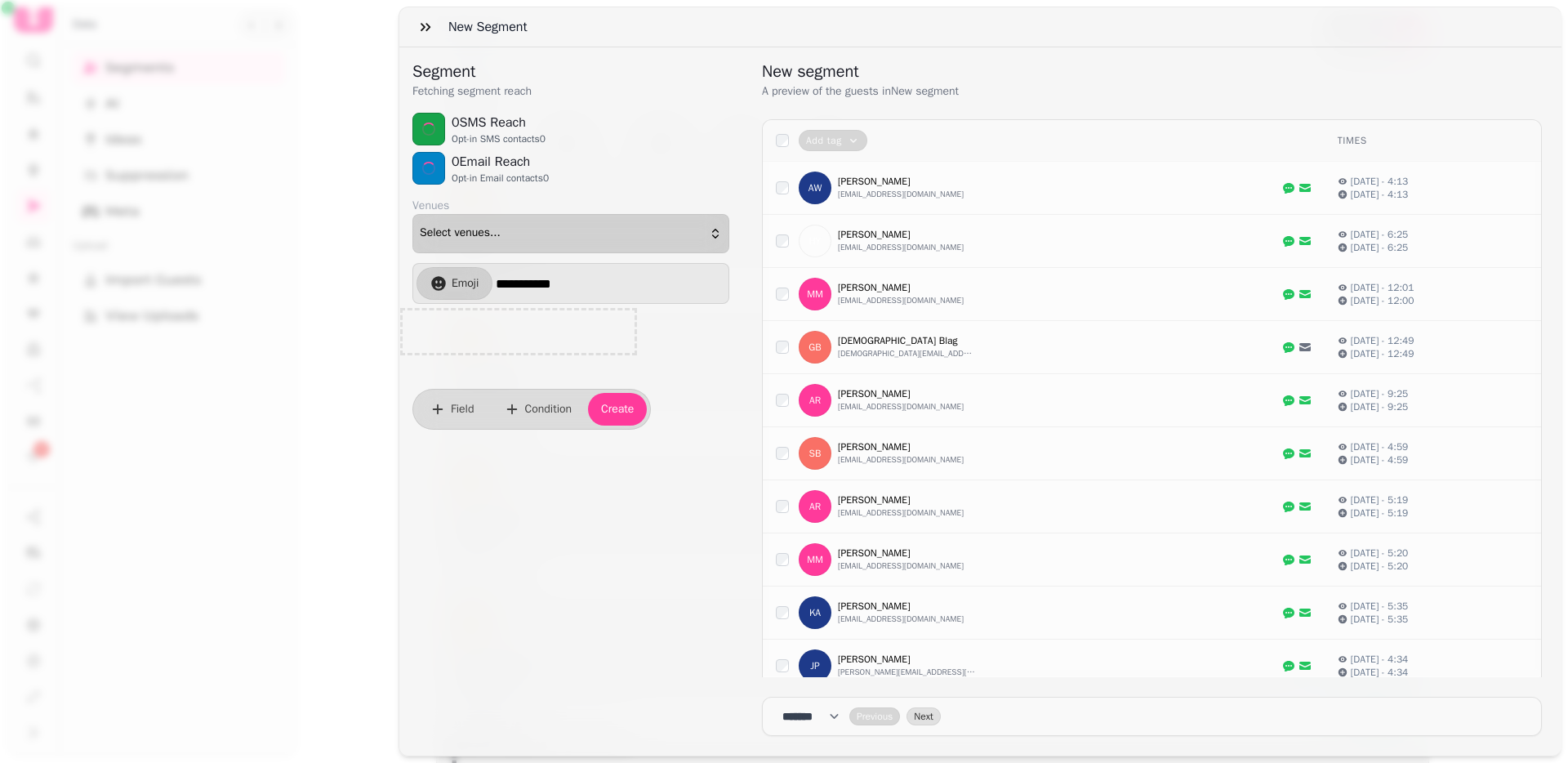 click on "Select venues..." at bounding box center (571, 234) 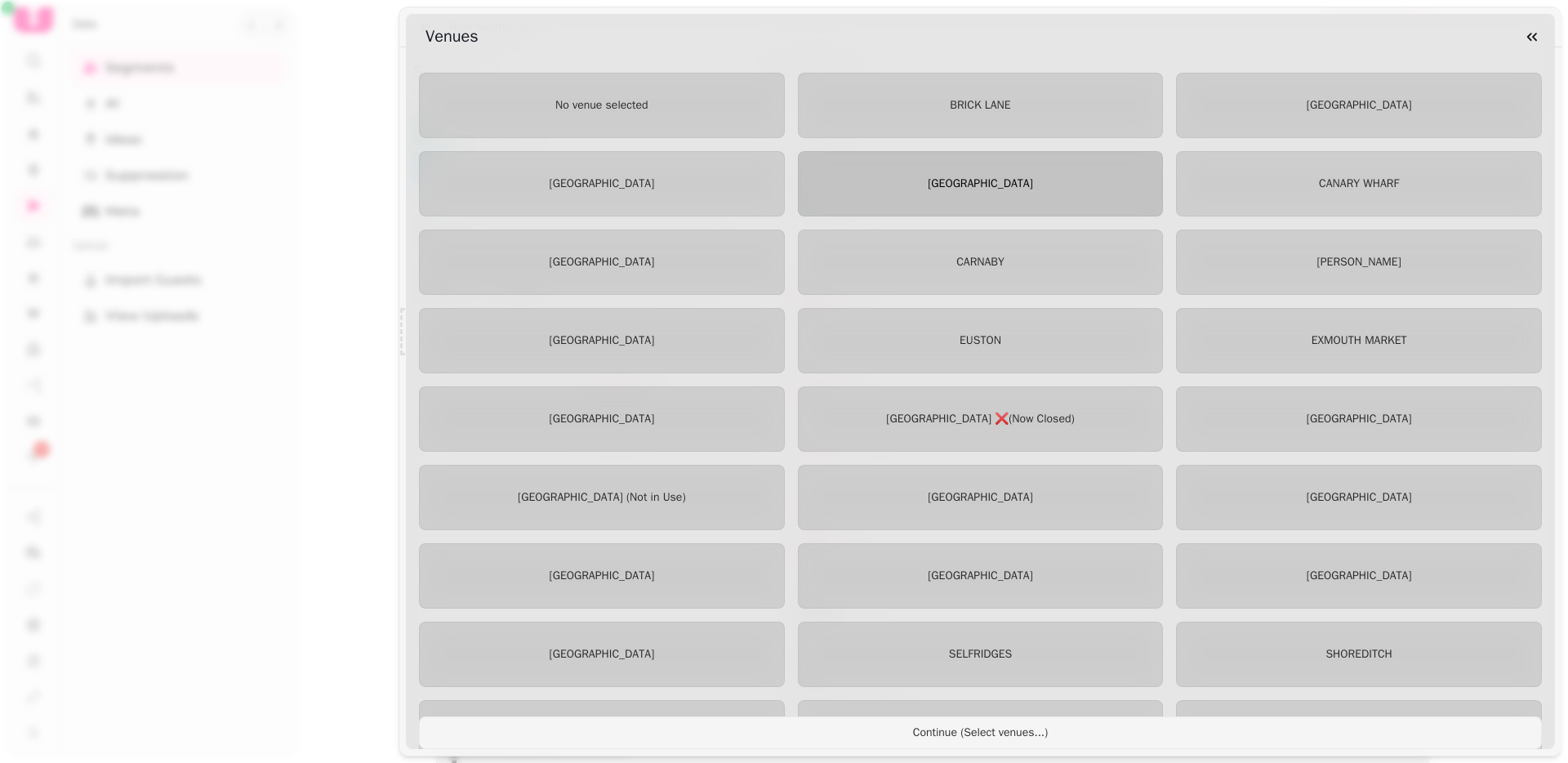 click on "[GEOGRAPHIC_DATA]" at bounding box center [981, 184] 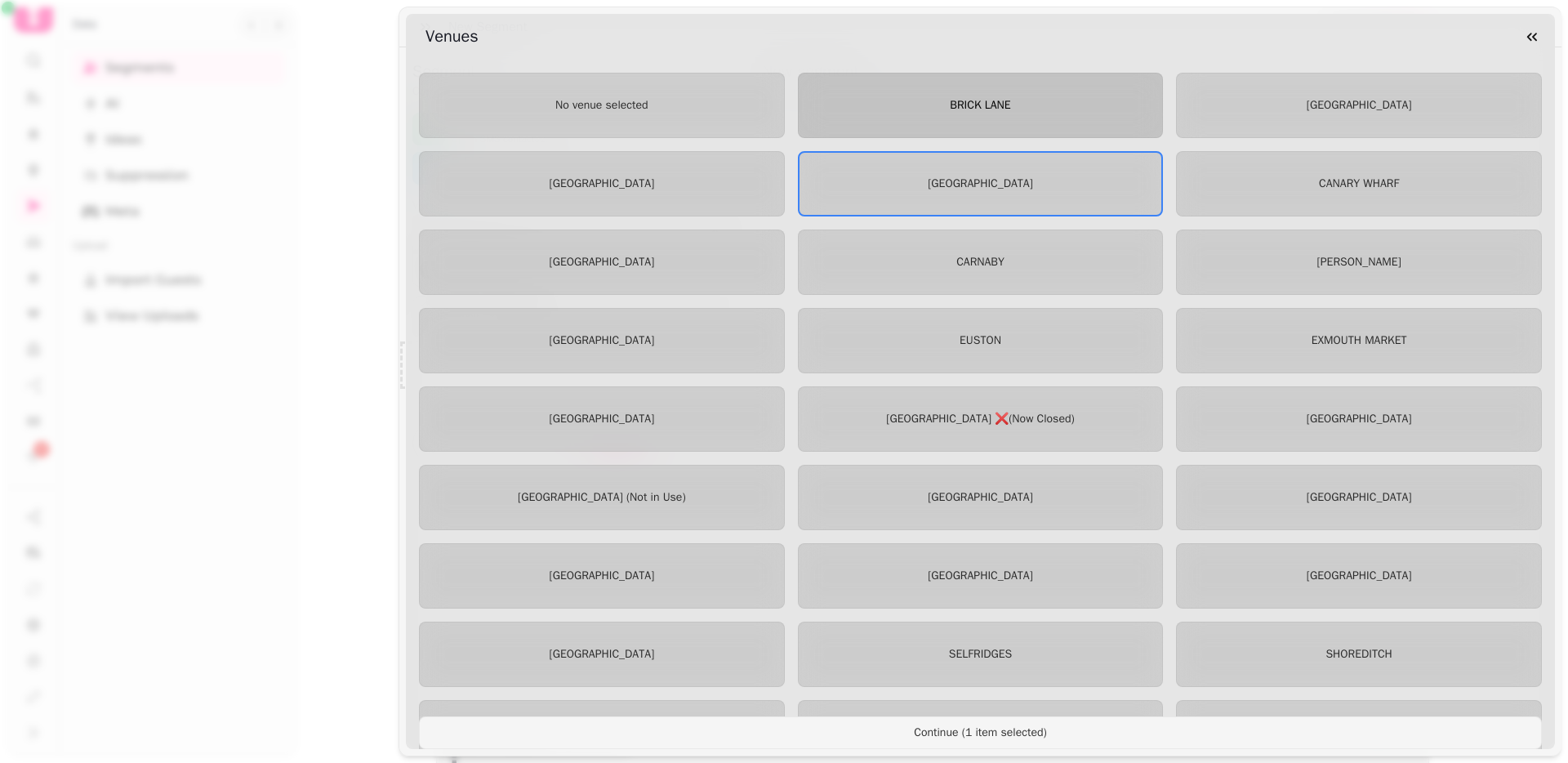 click on "BRICK LANE" at bounding box center (981, 105) 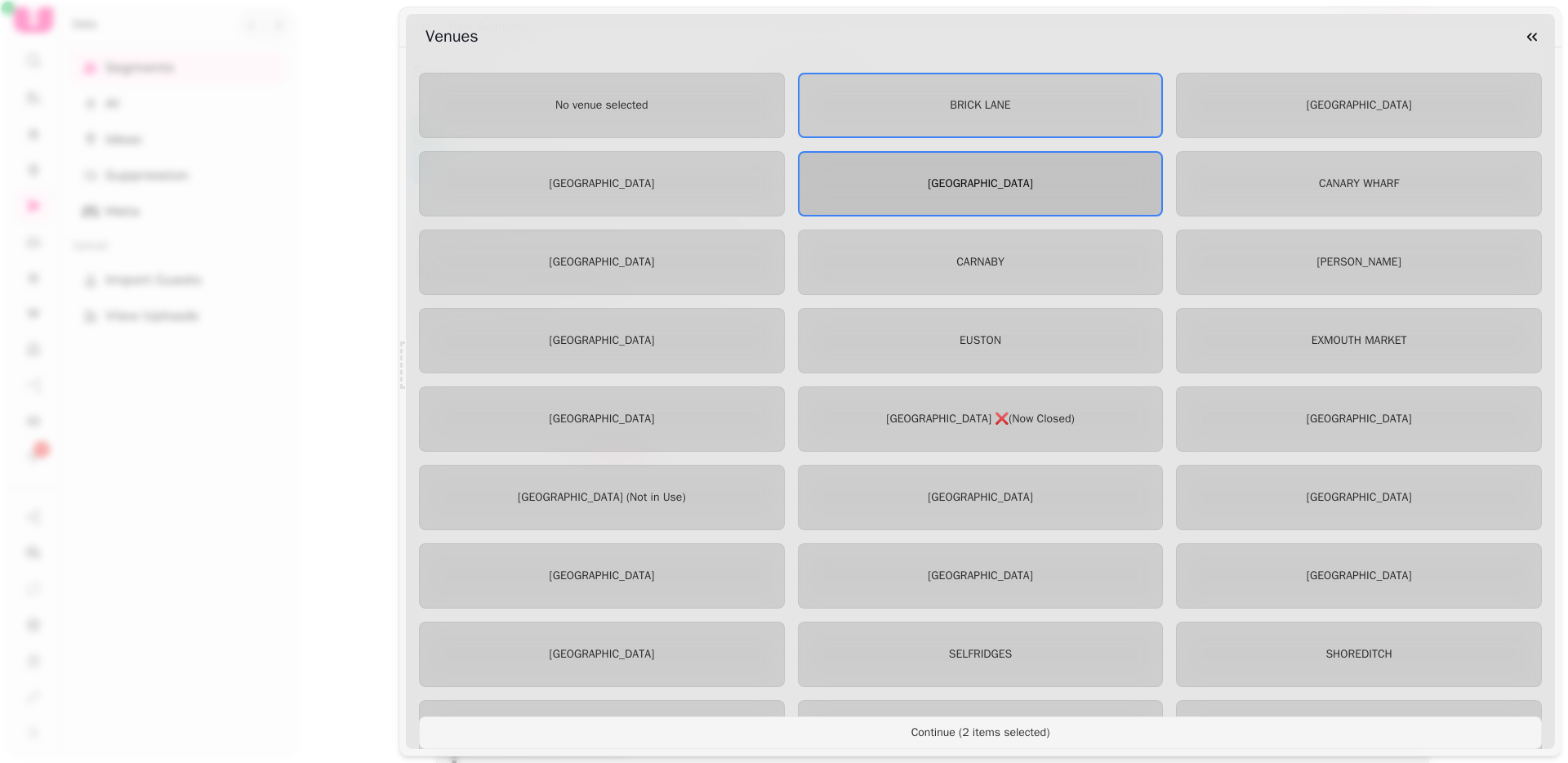 click on "[GEOGRAPHIC_DATA]" at bounding box center (981, 184) 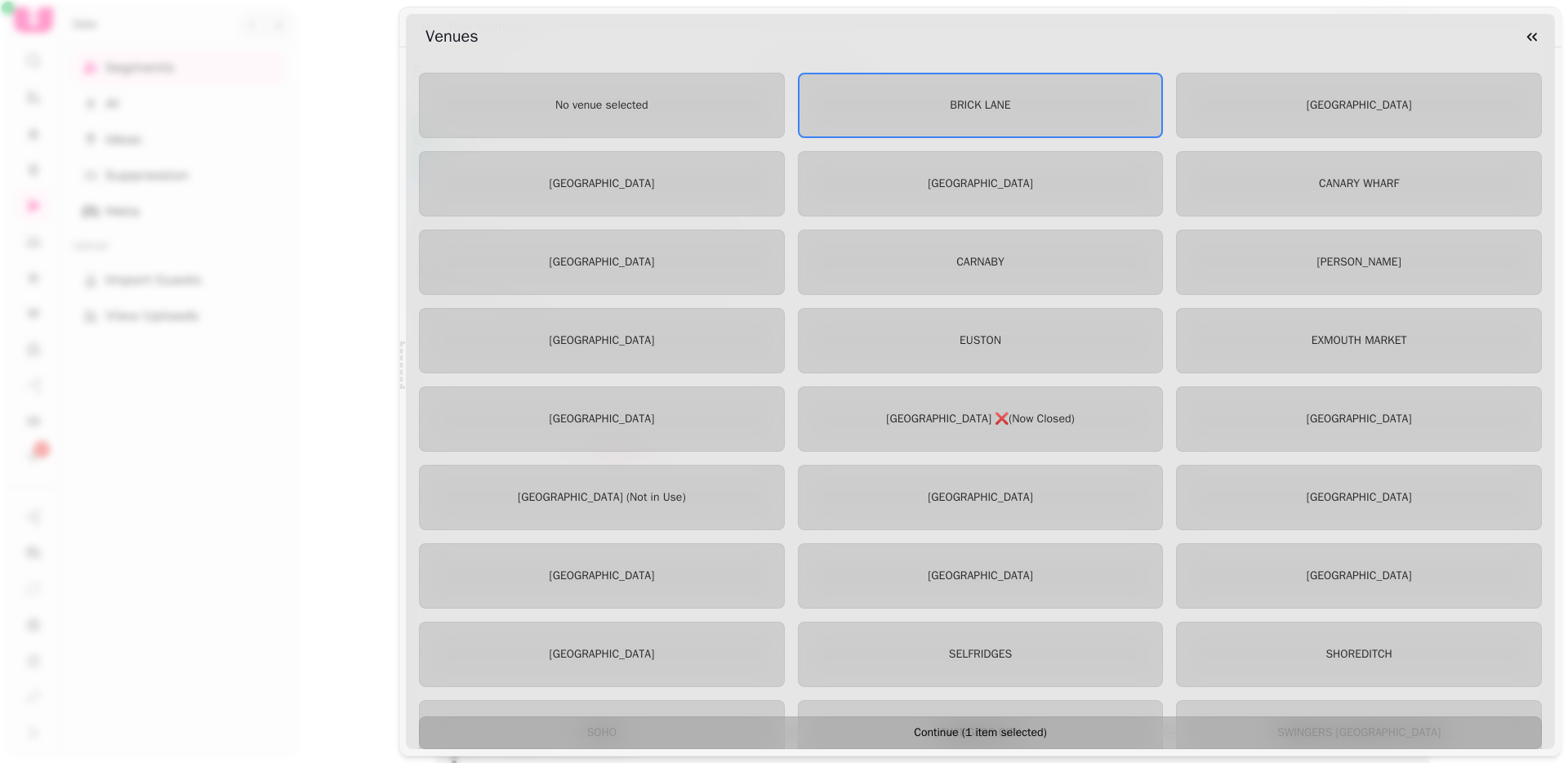 select on "**" 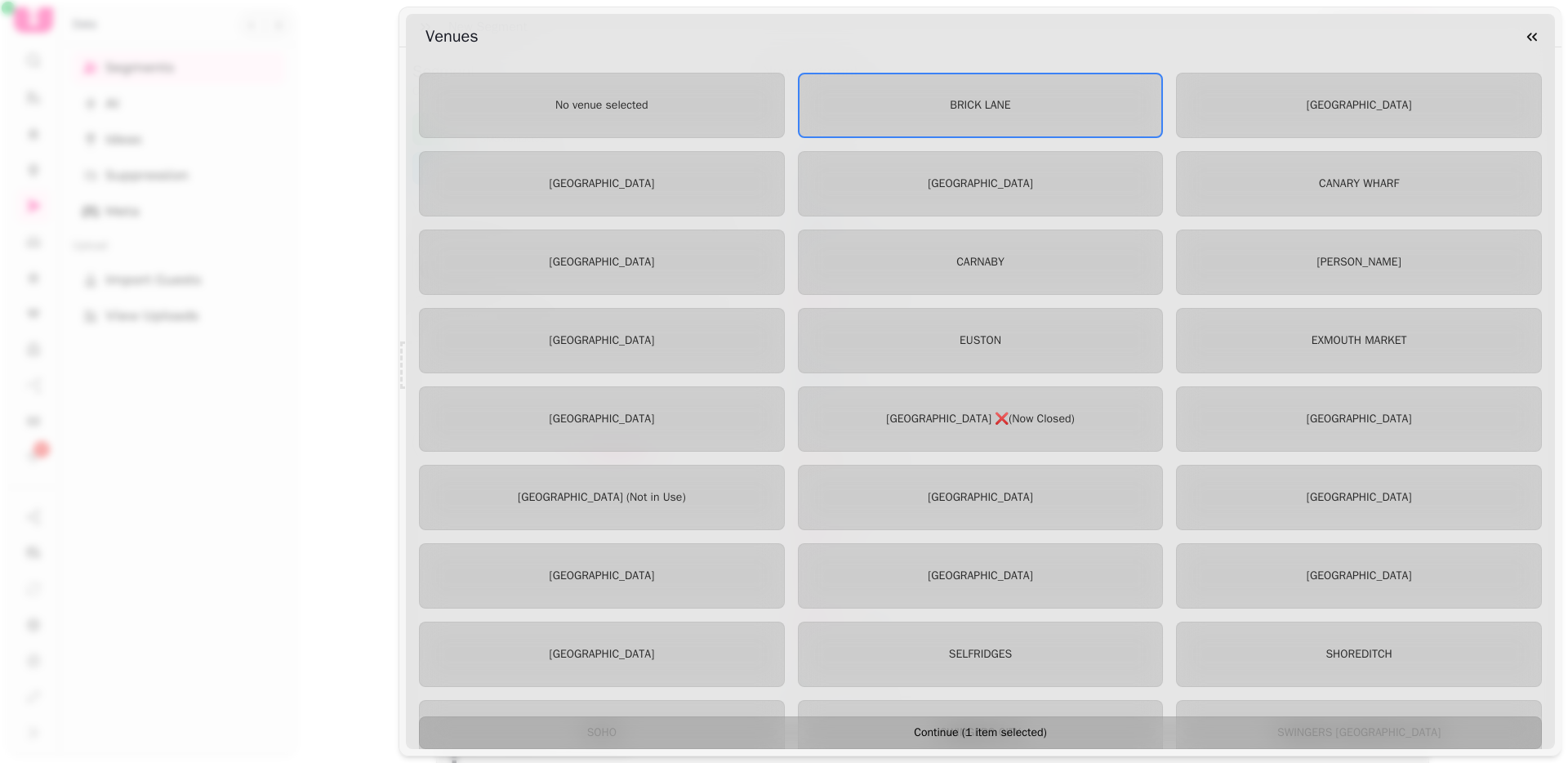 click on "Continue ( 1 item selected )" at bounding box center (980, 733) 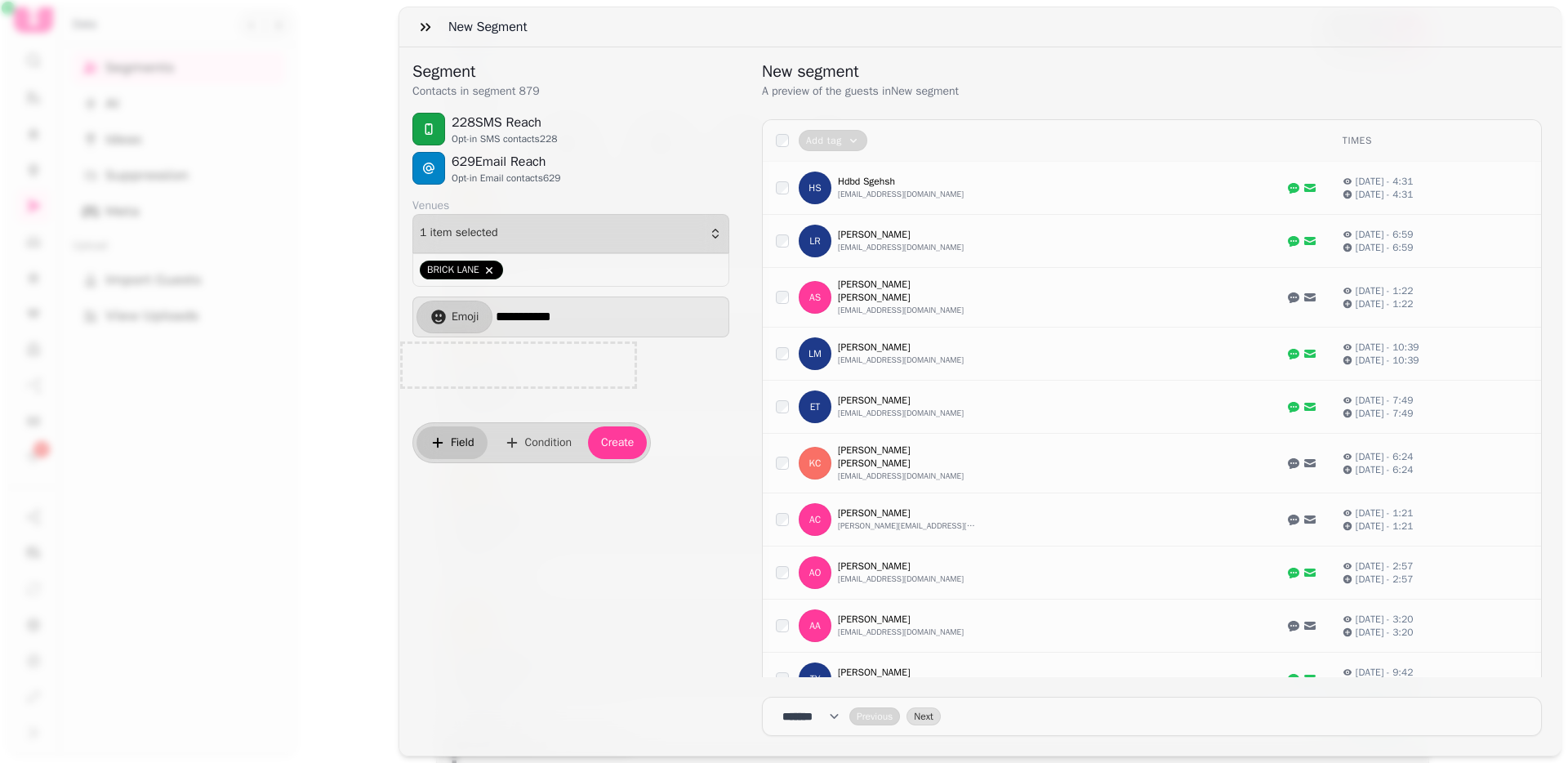 click on "Field" at bounding box center (462, 443) 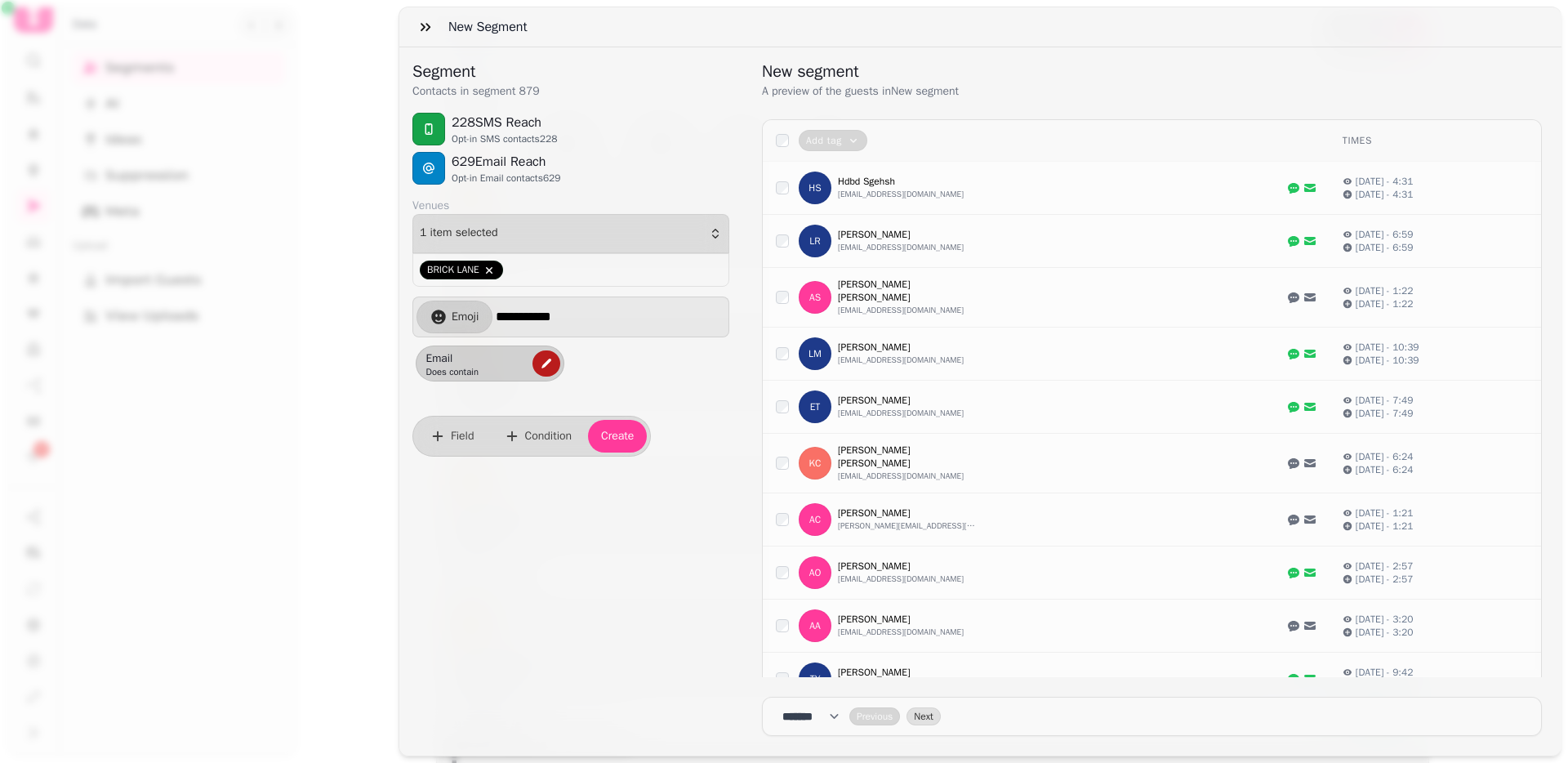 click 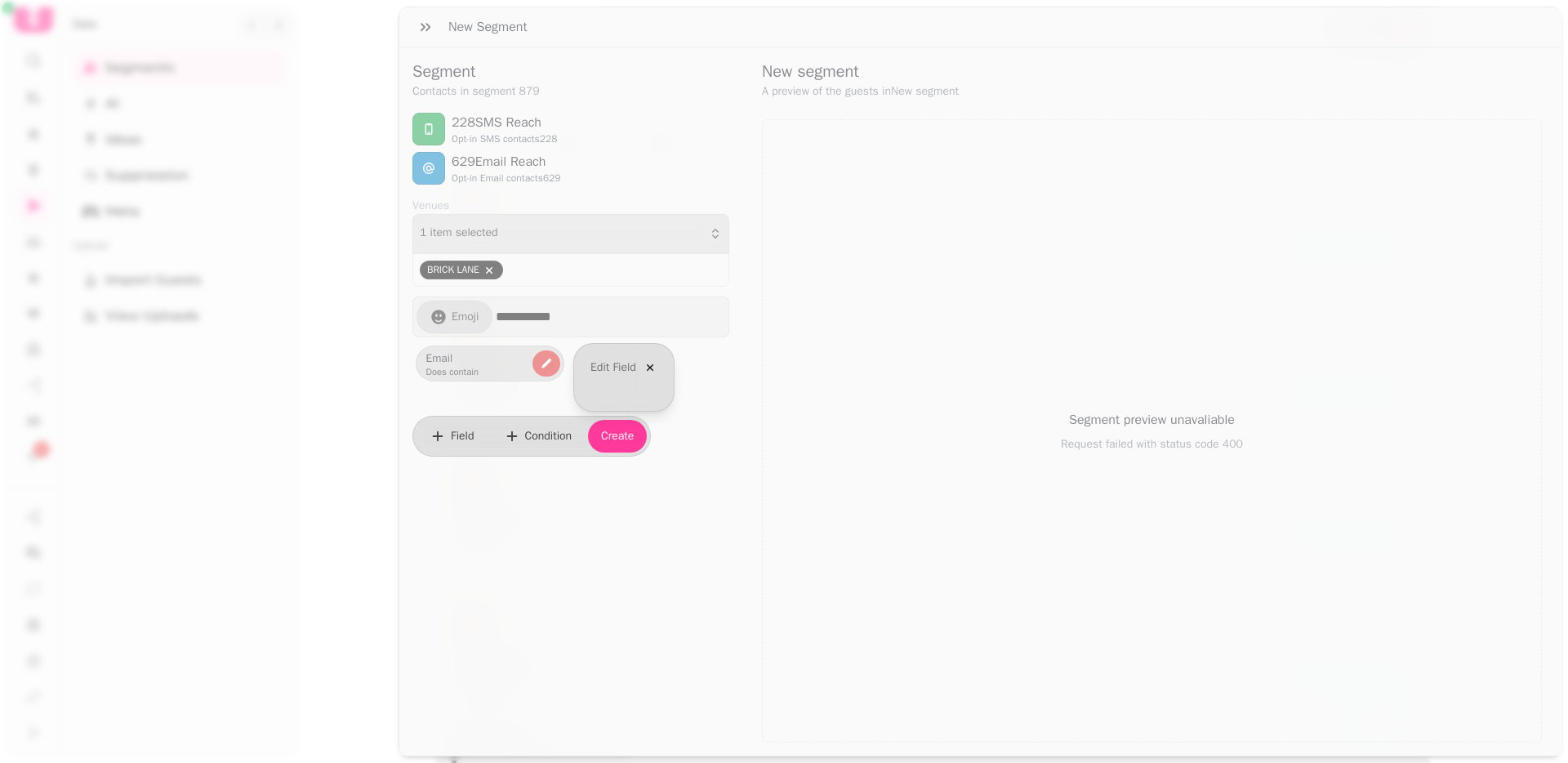 select on "*****" 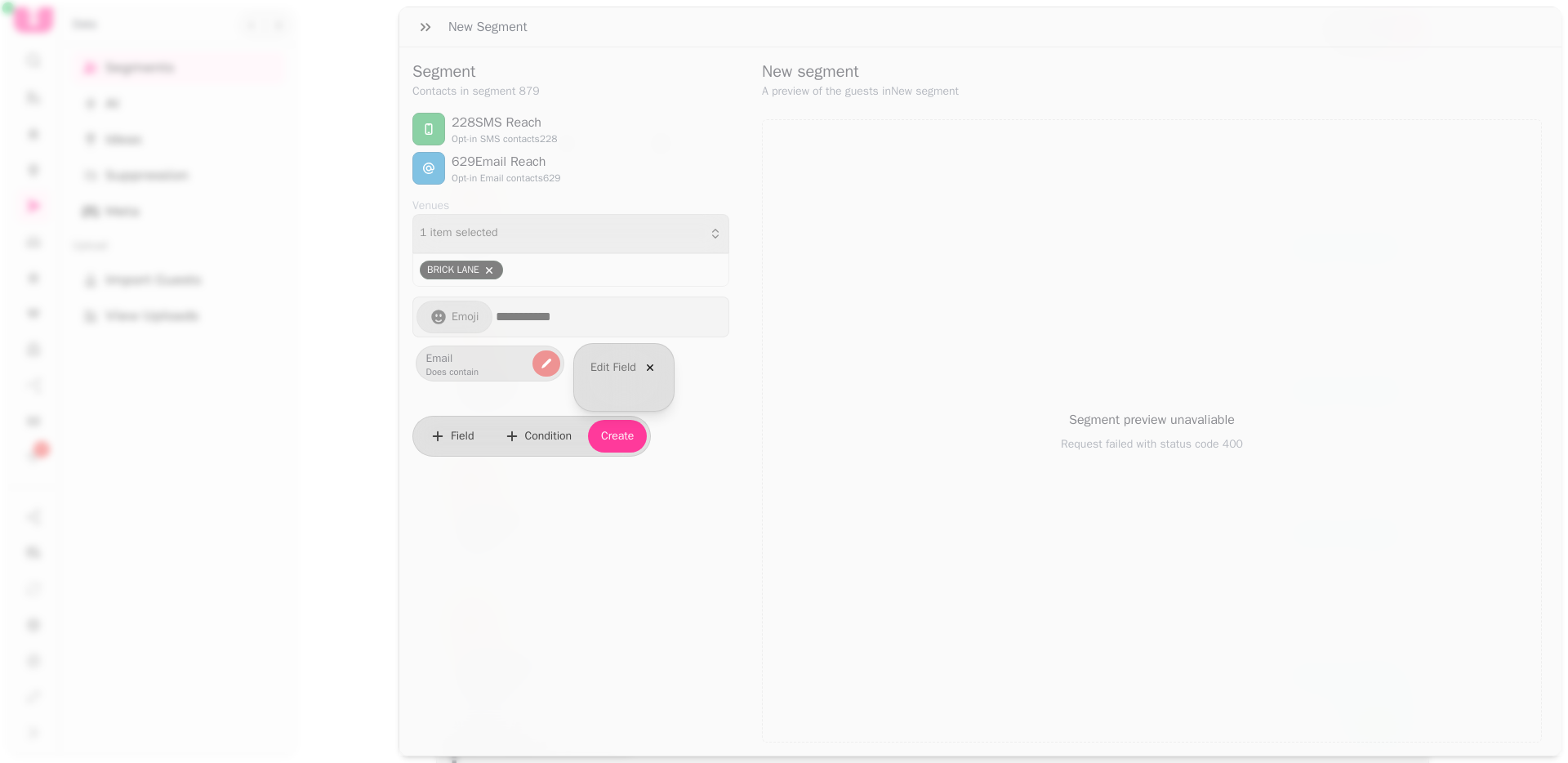 select on "****" 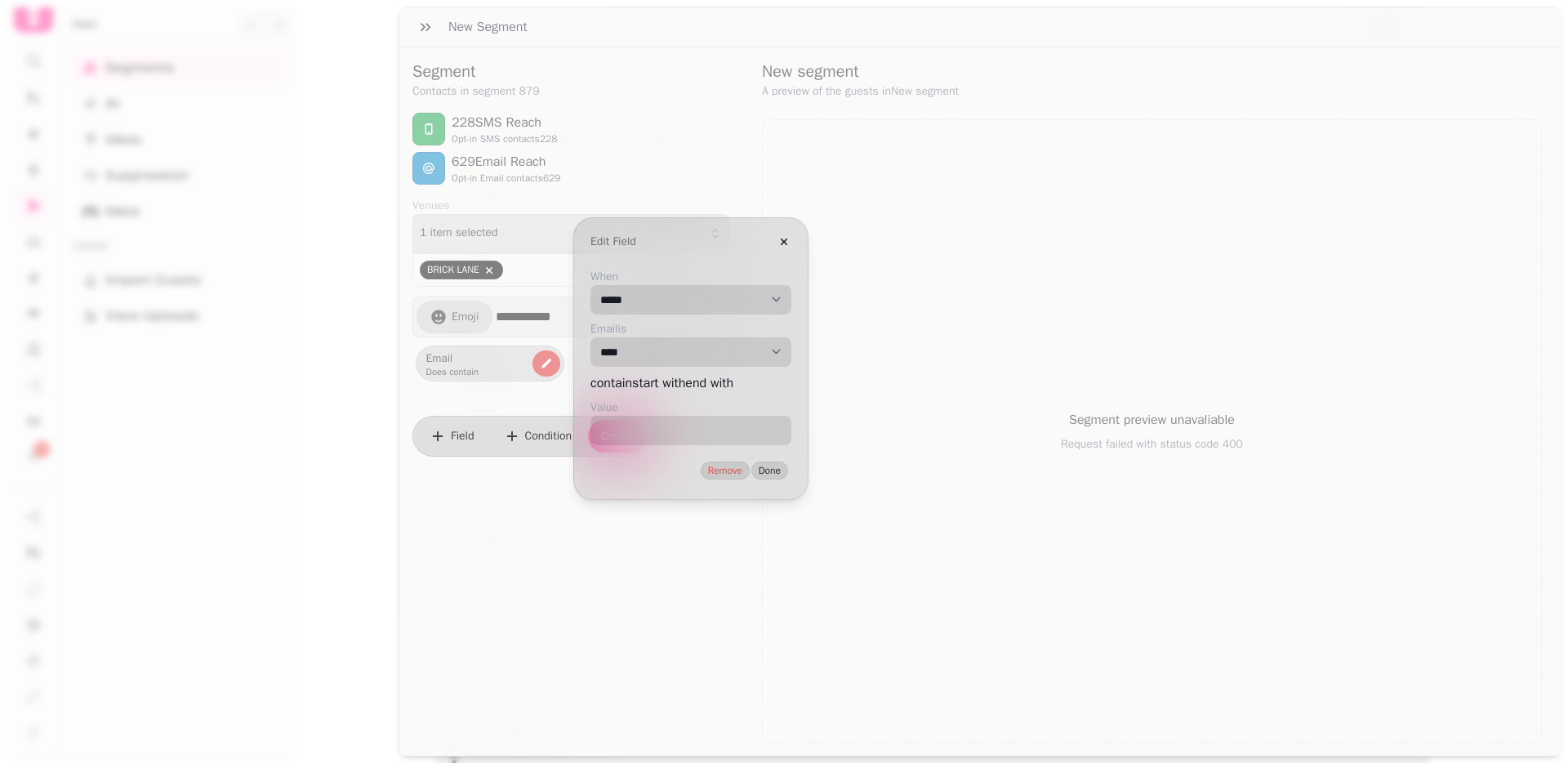 click on "**********" at bounding box center [691, 300] 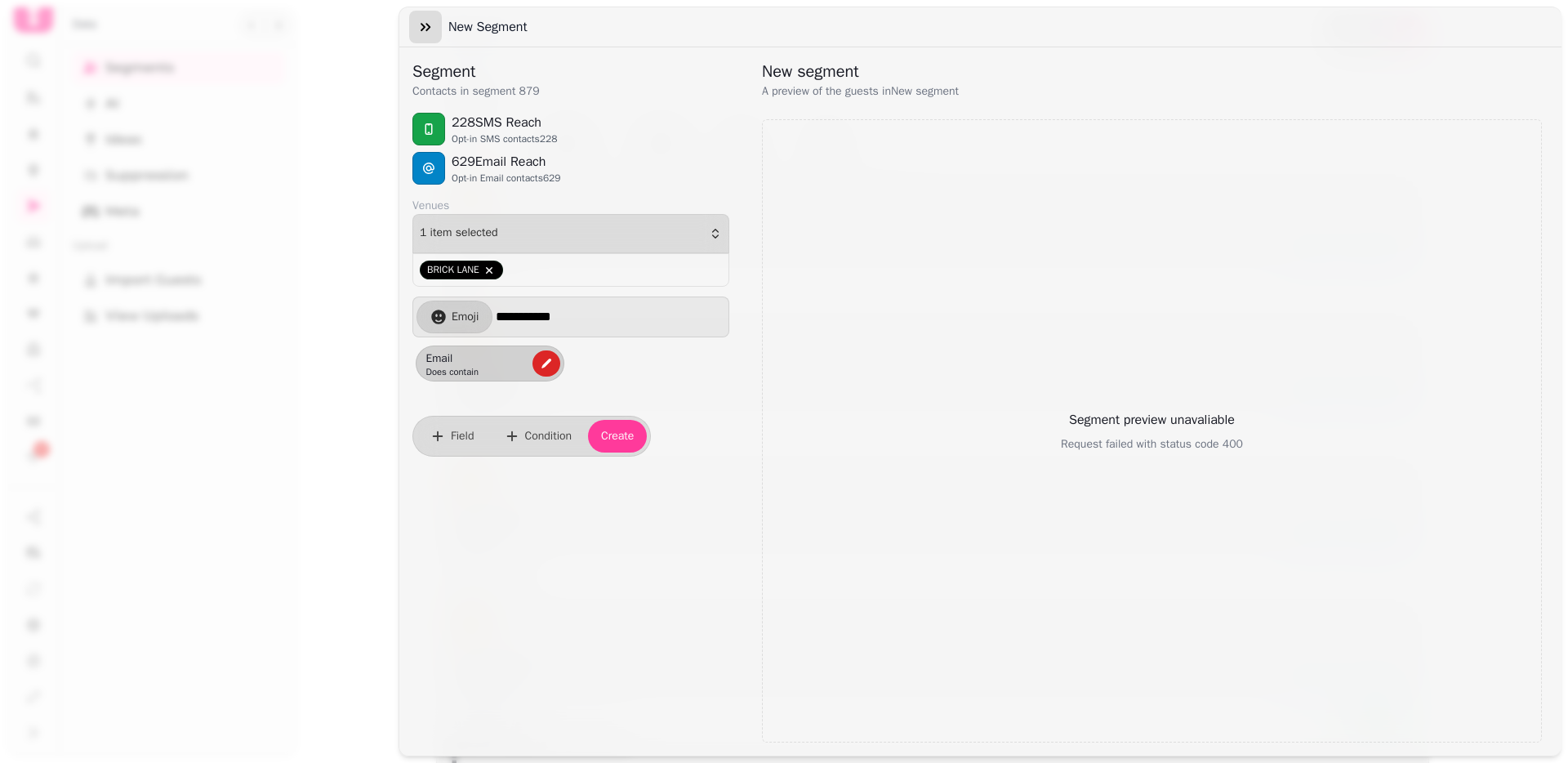 click 